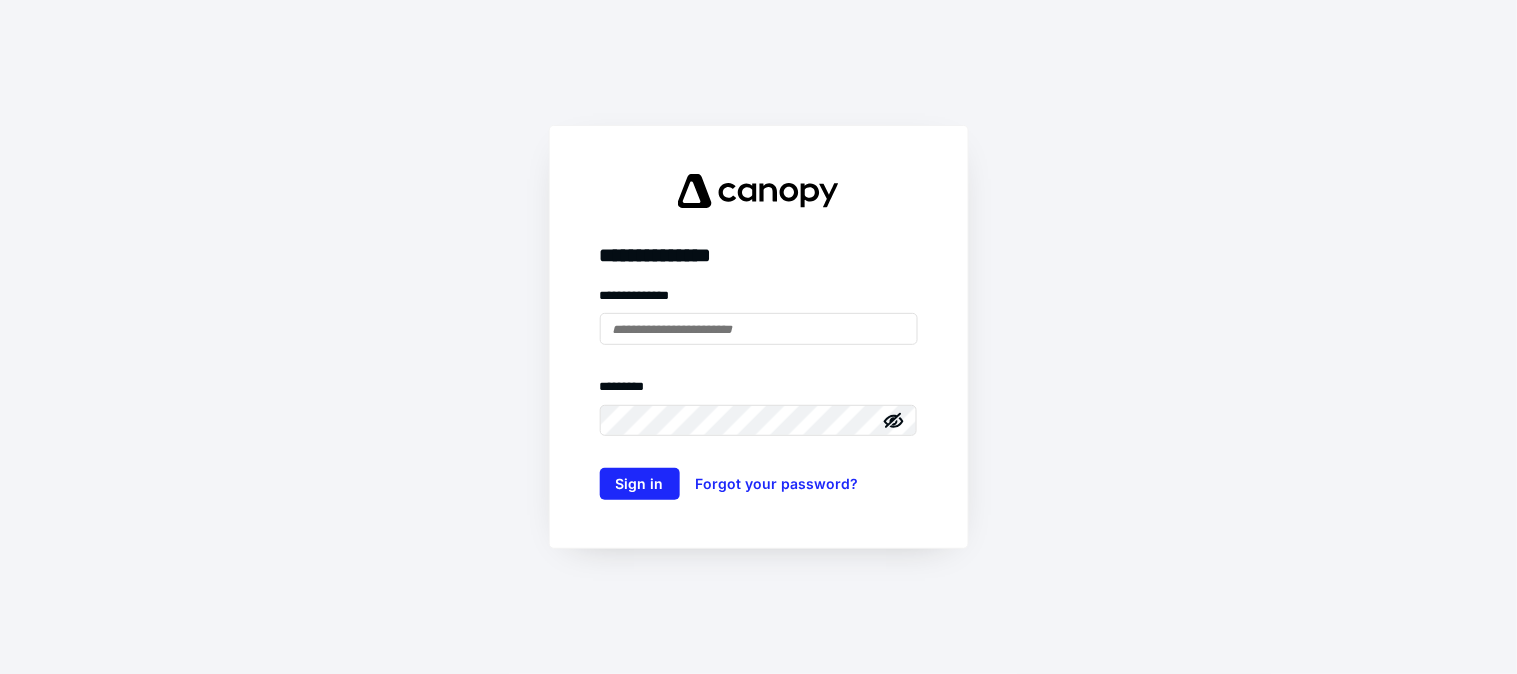 scroll, scrollTop: 0, scrollLeft: 0, axis: both 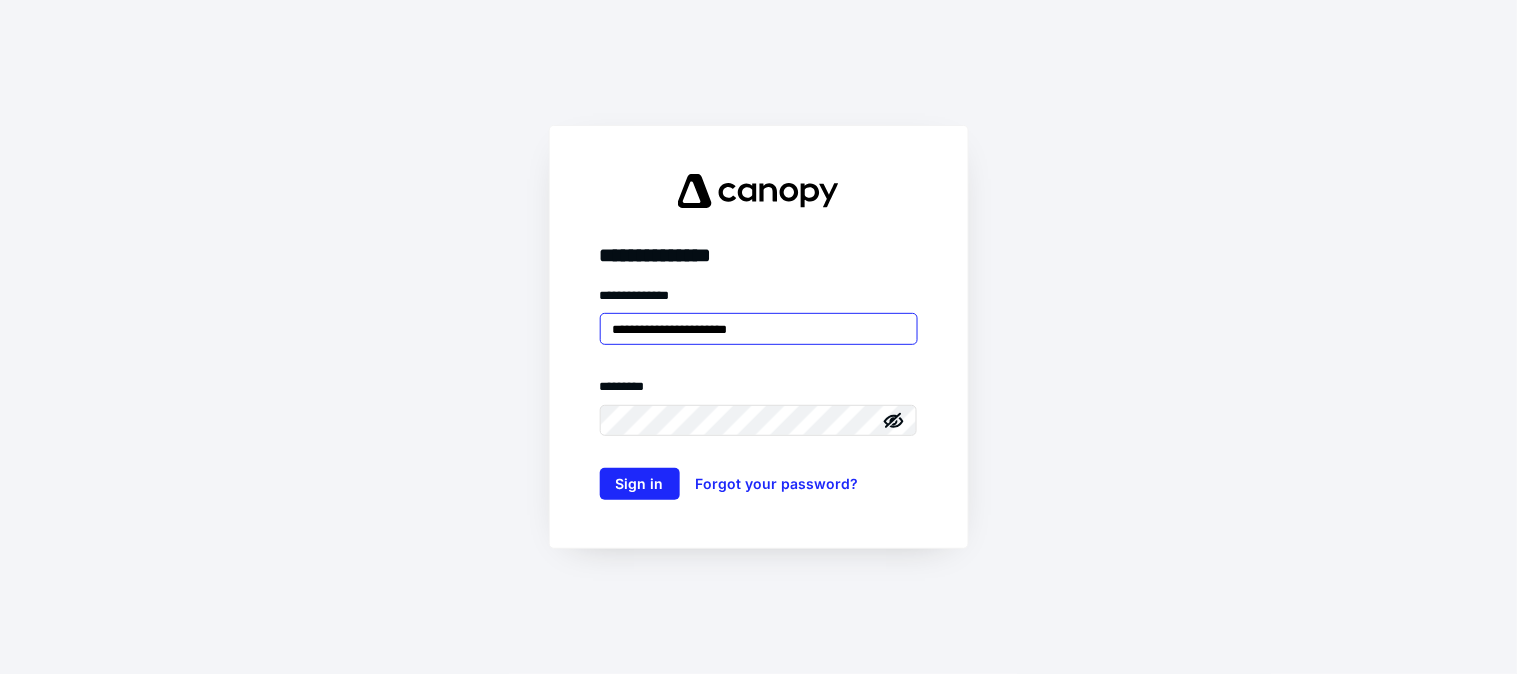 drag, startPoint x: 670, startPoint y: 337, endPoint x: 581, endPoint y: 334, distance: 89.050545 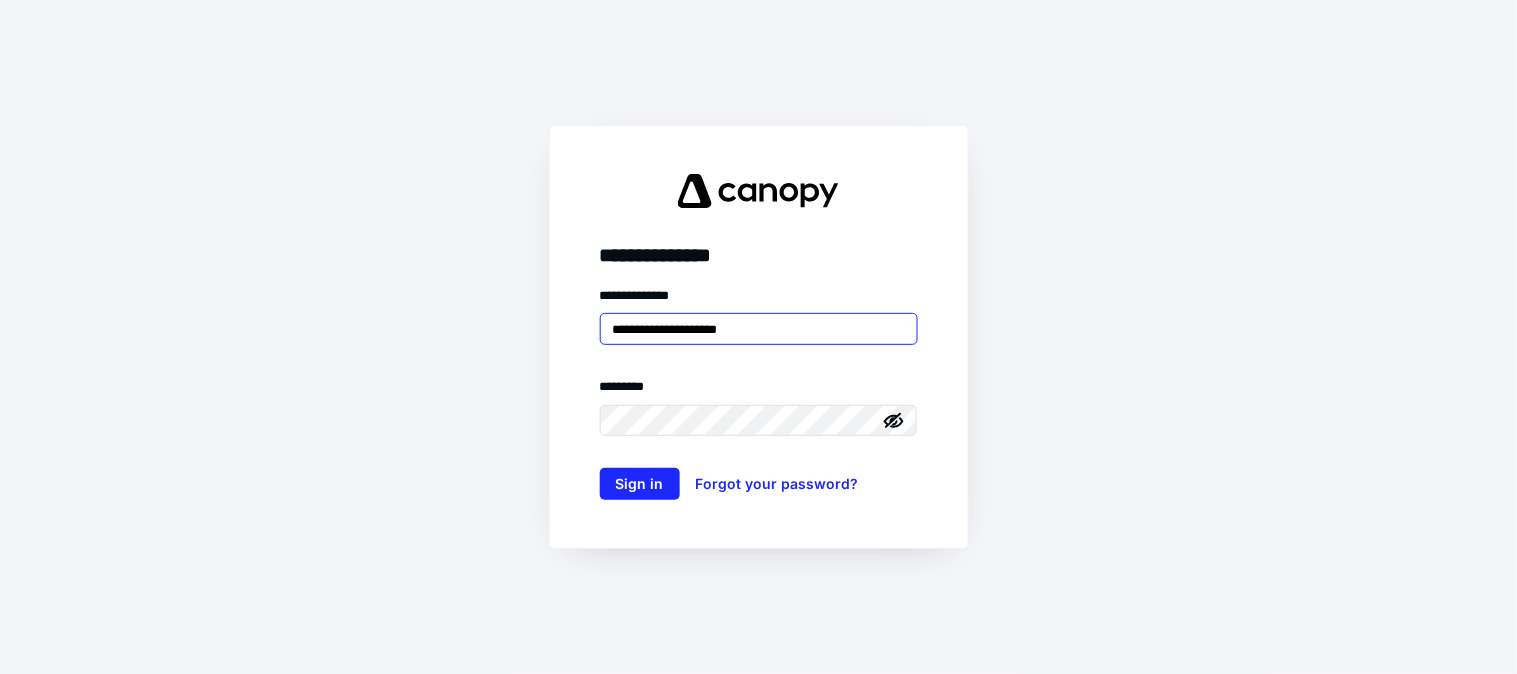 type on "**********" 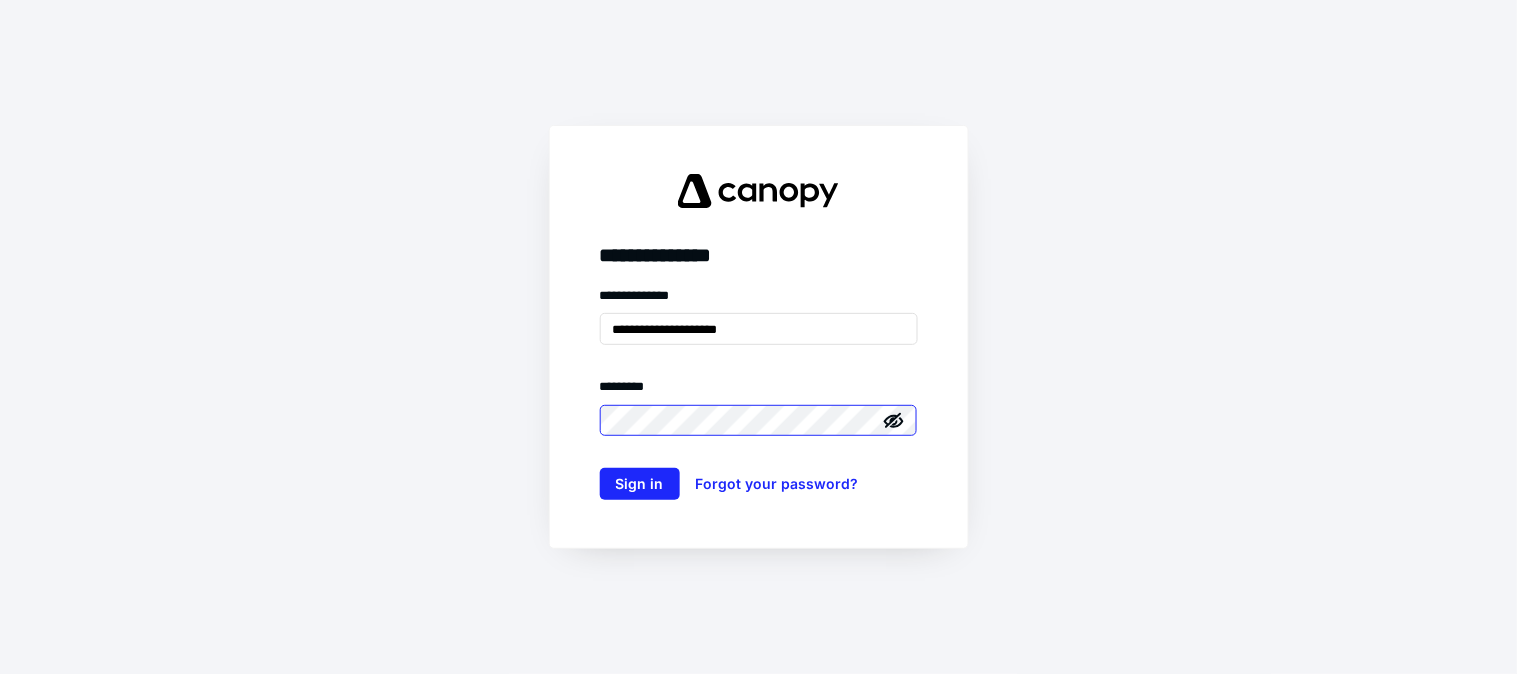 click on "Sign in" at bounding box center [640, 484] 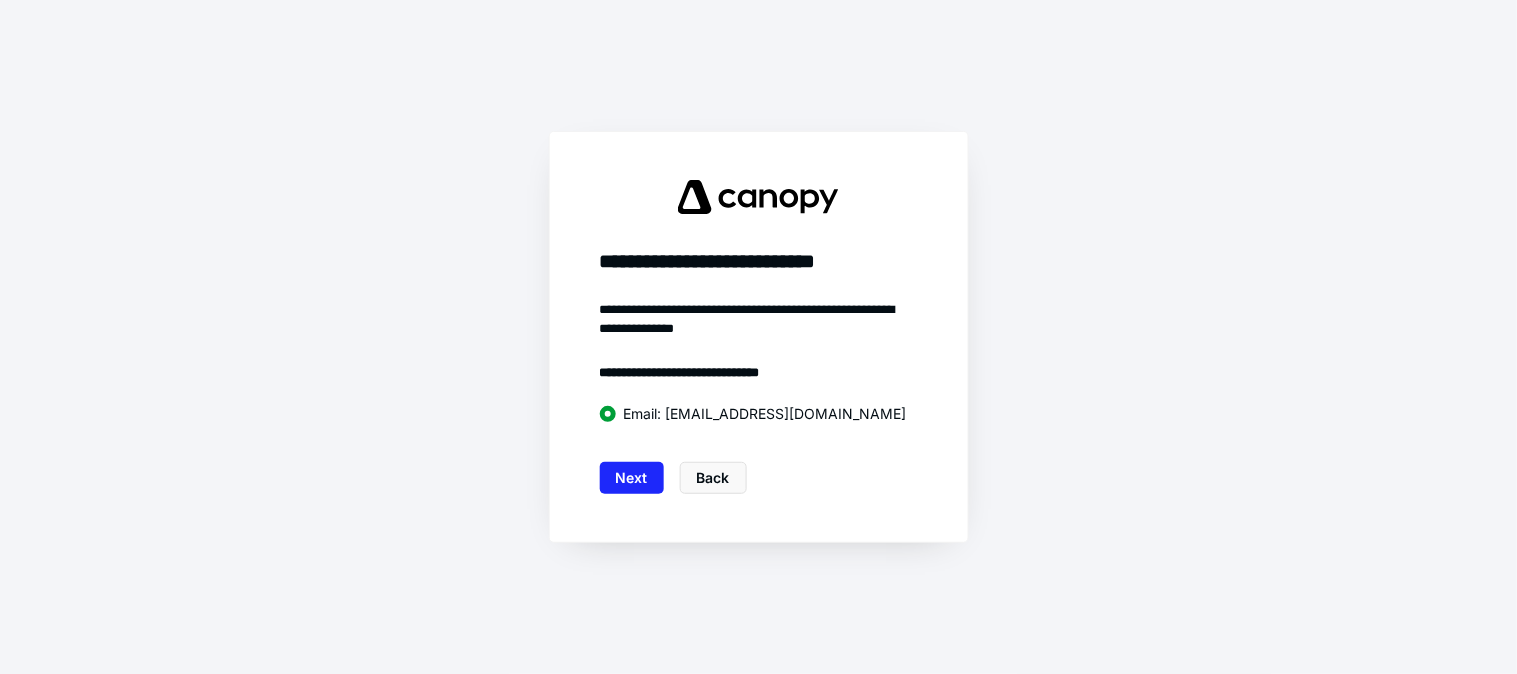 click on "Next" at bounding box center [632, 478] 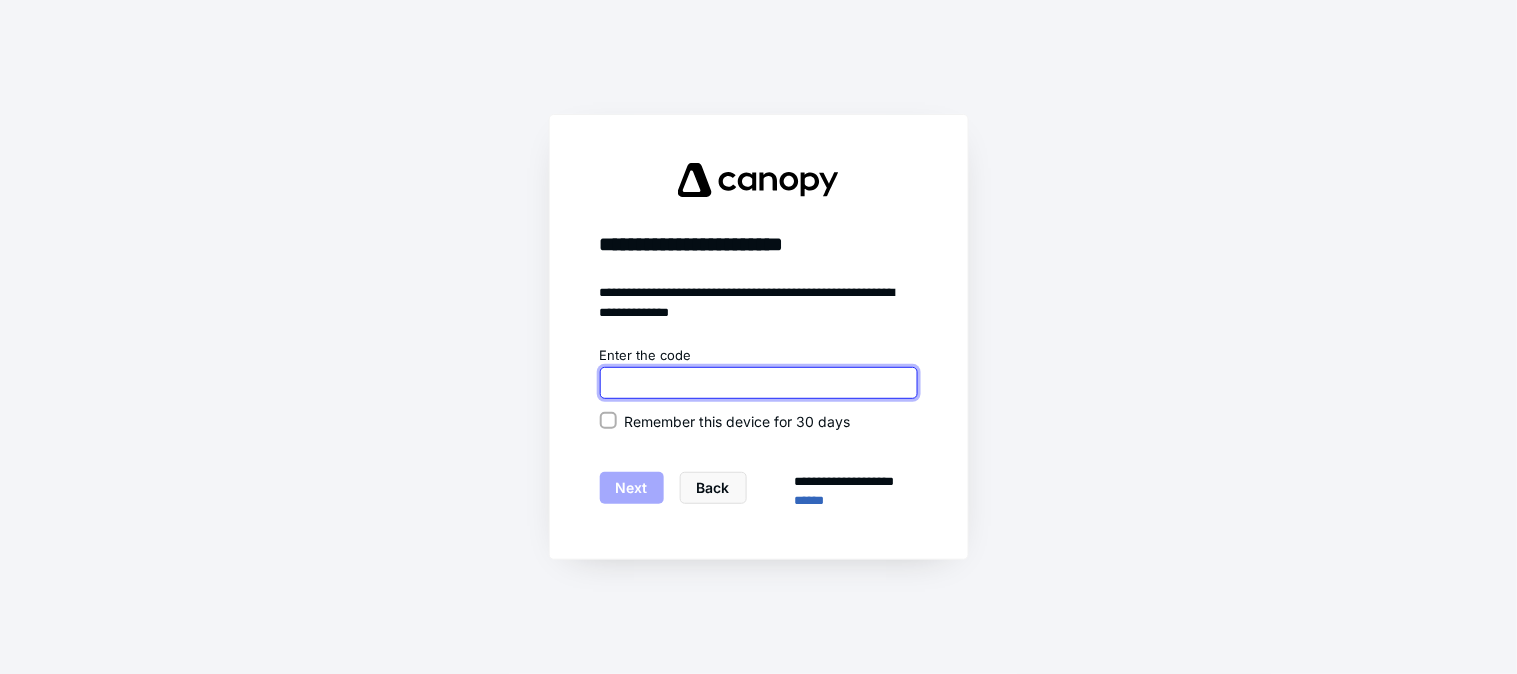 click at bounding box center (759, 383) 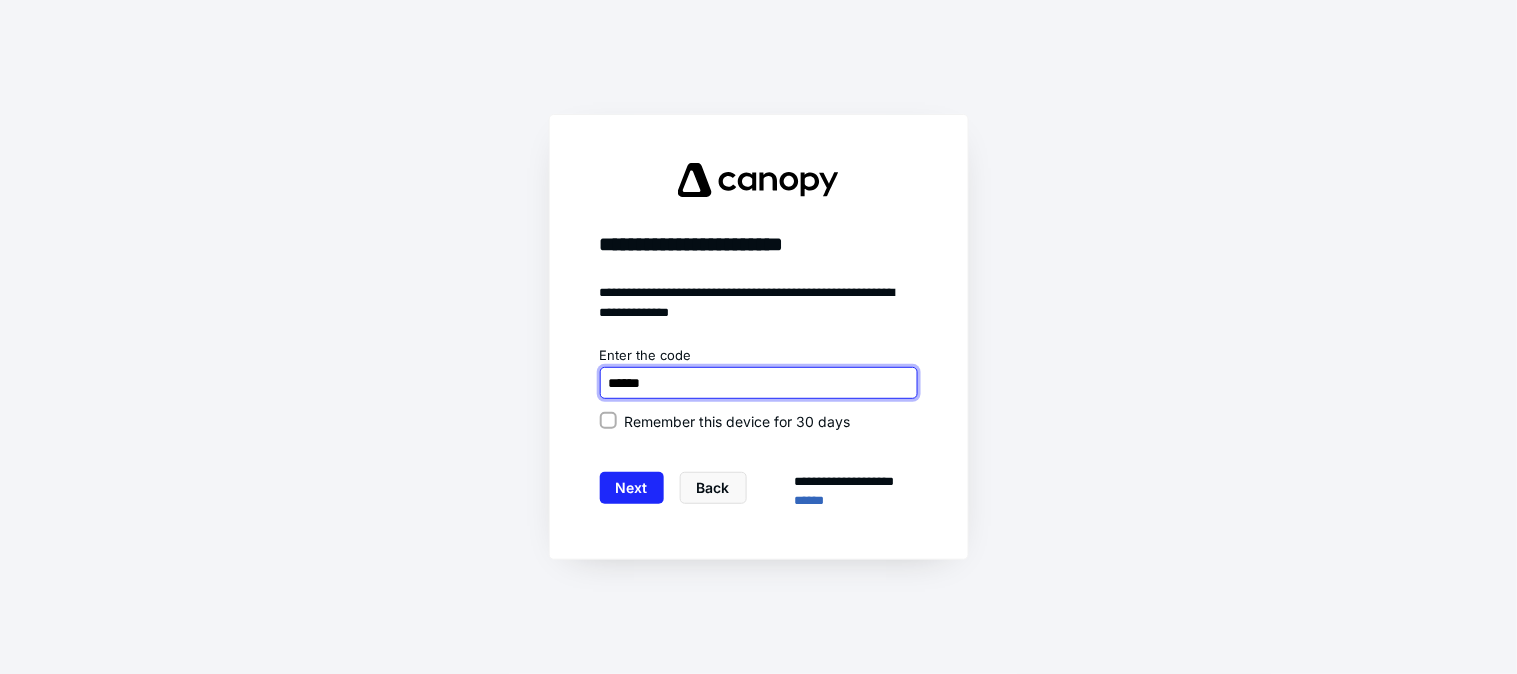 type on "******" 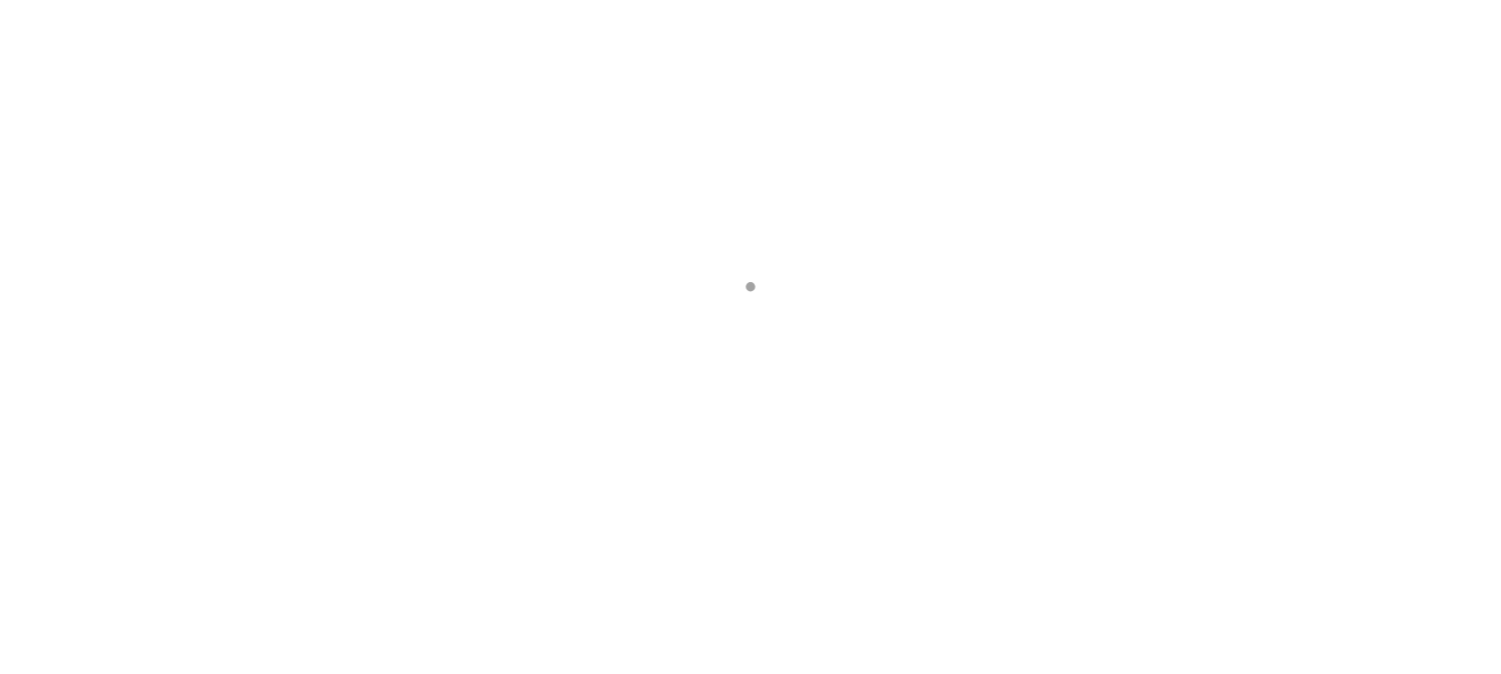 scroll, scrollTop: 0, scrollLeft: 0, axis: both 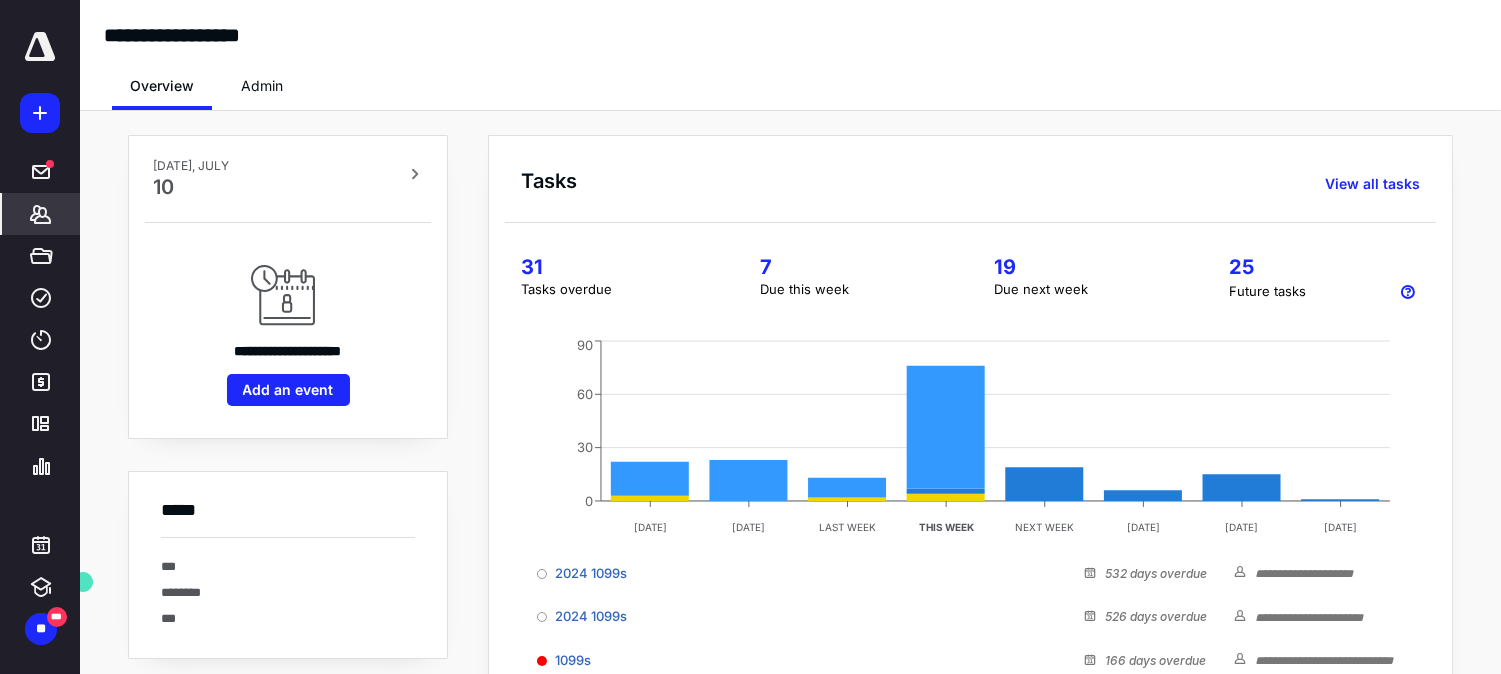 click 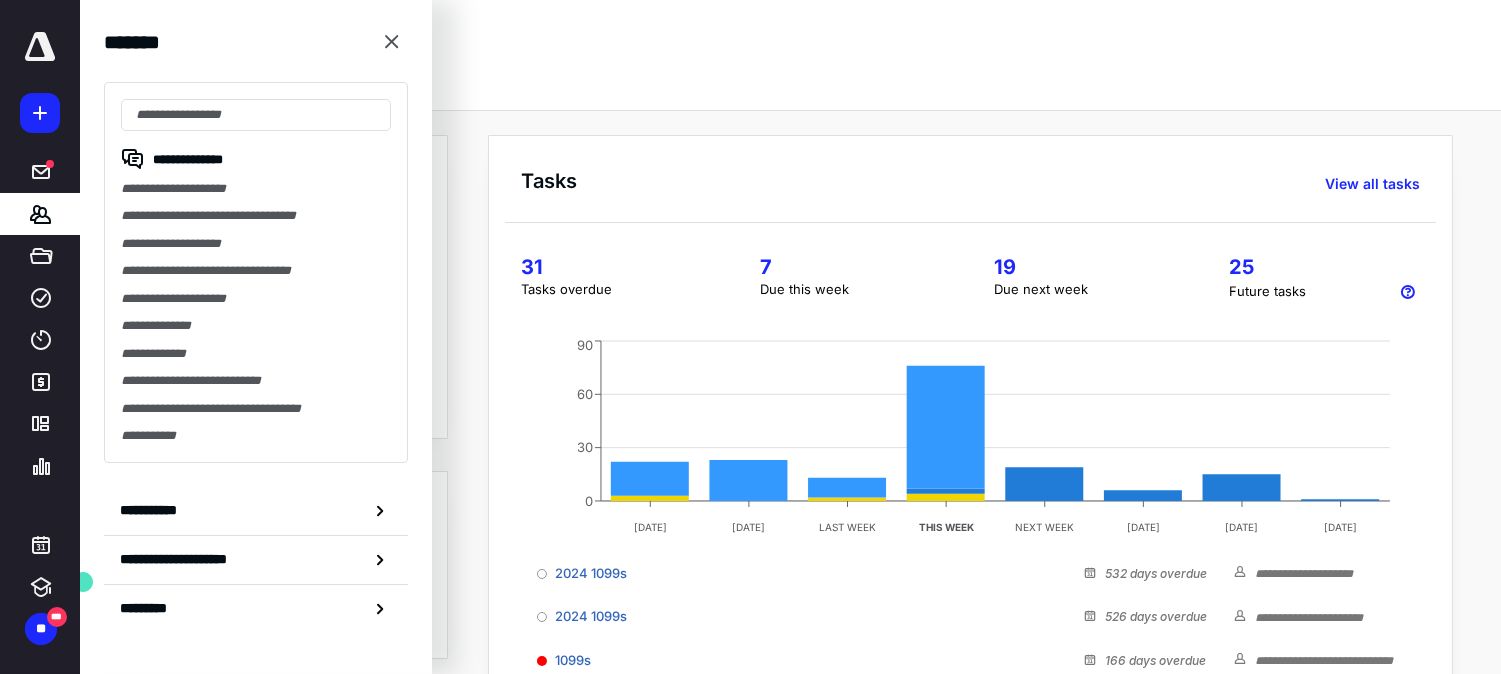 click on "**********" at bounding box center (256, 188) 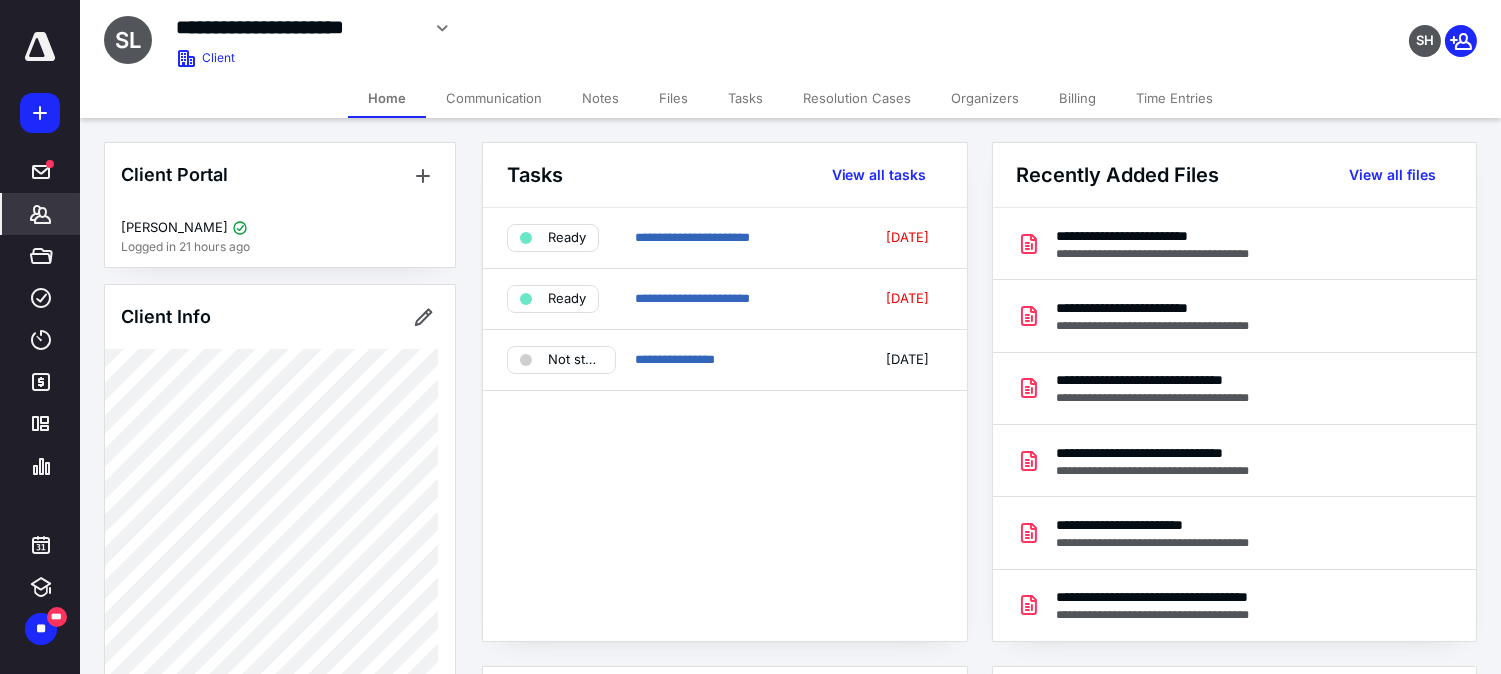 click on "Files" at bounding box center [673, 98] 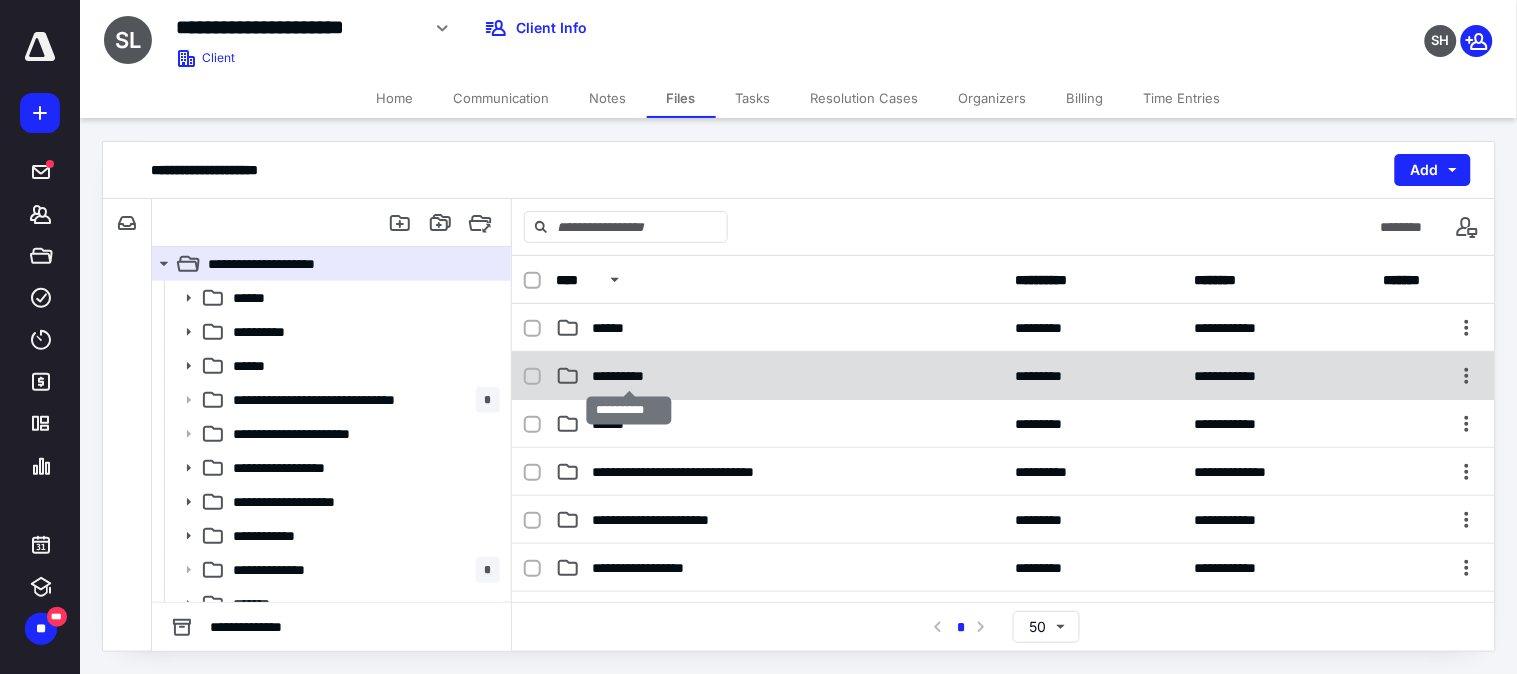click on "**********" at bounding box center (629, 376) 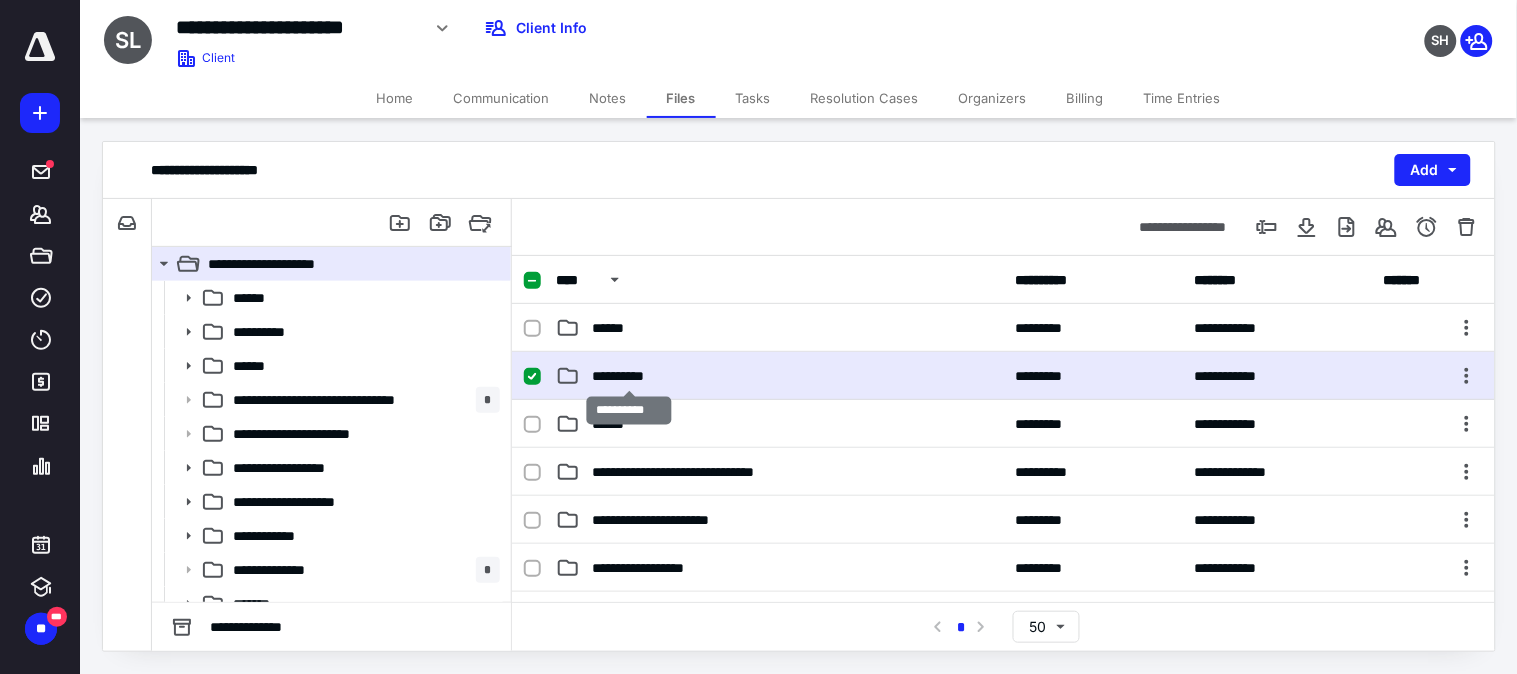 click on "**********" at bounding box center [629, 376] 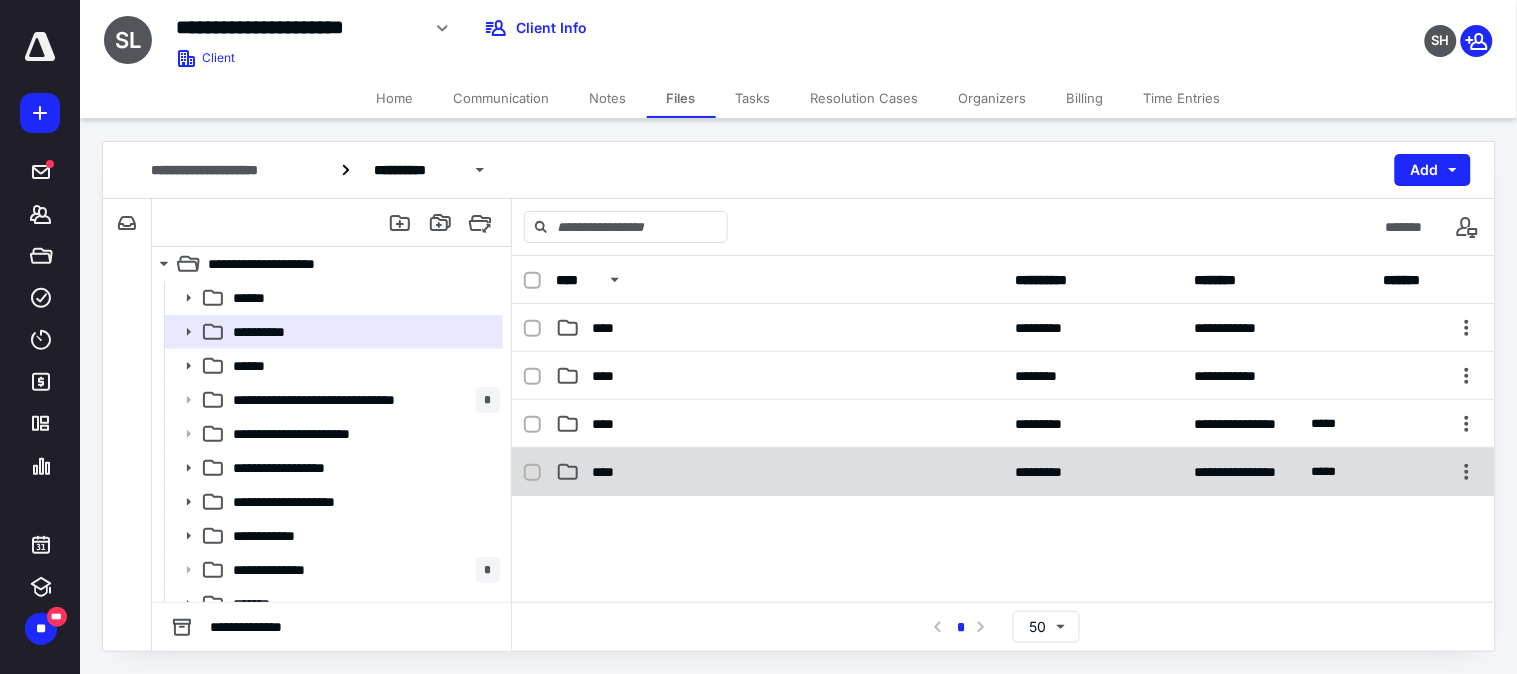 click on "****" at bounding box center [609, 472] 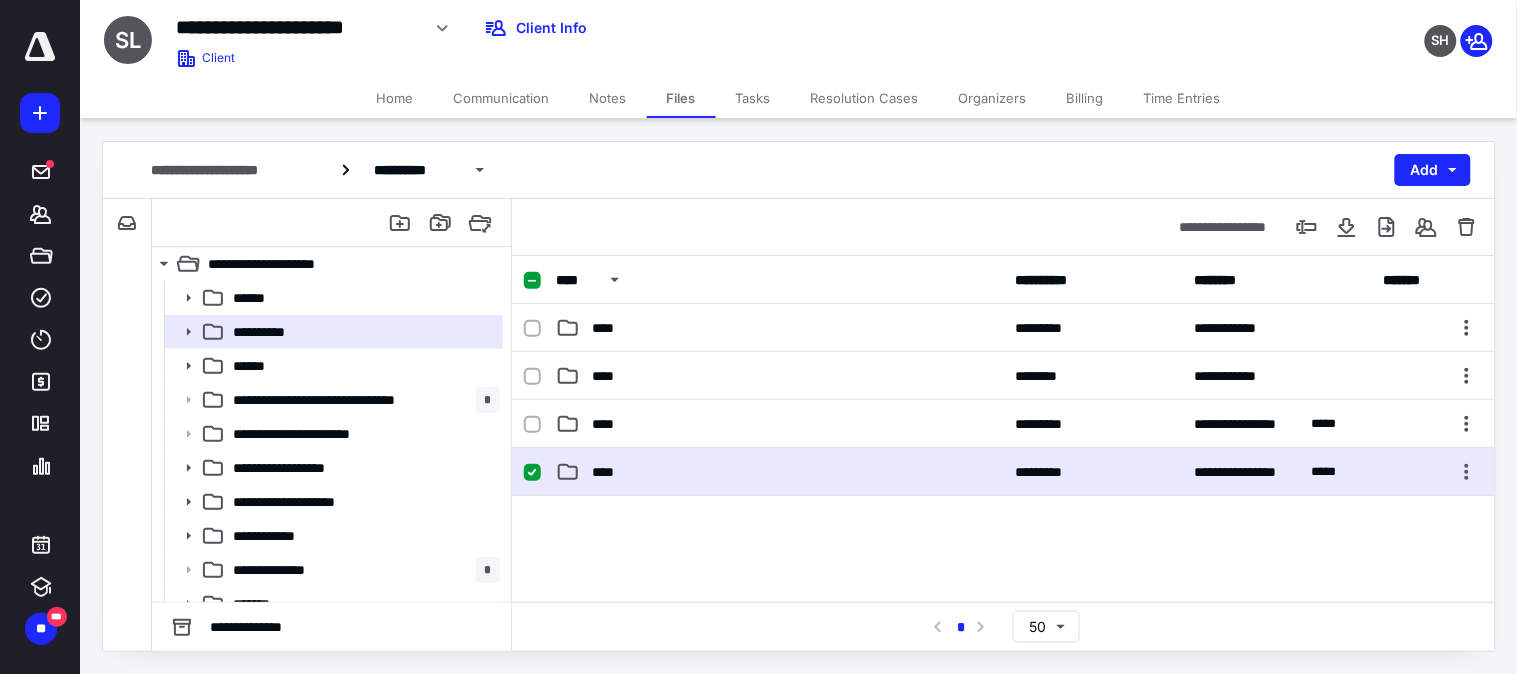 click on "****" at bounding box center (609, 472) 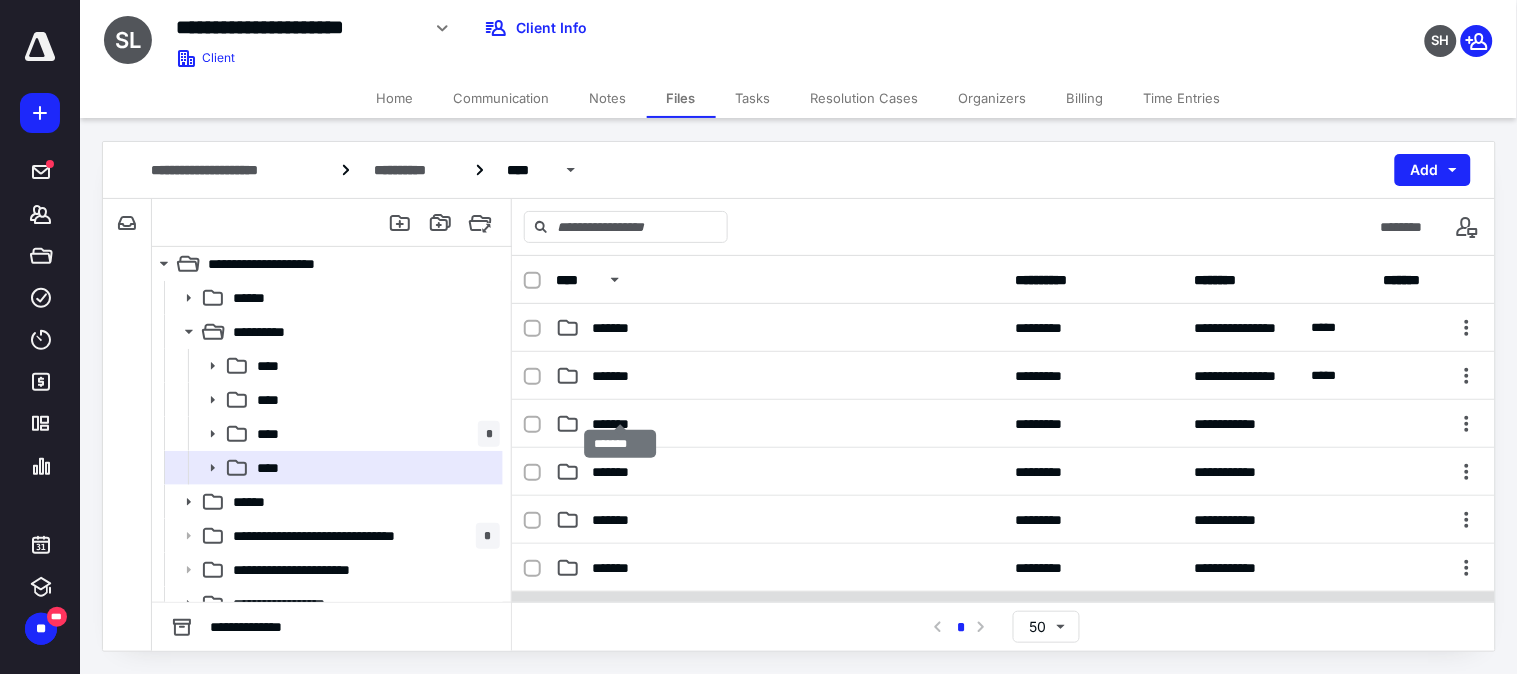 scroll, scrollTop: 111, scrollLeft: 0, axis: vertical 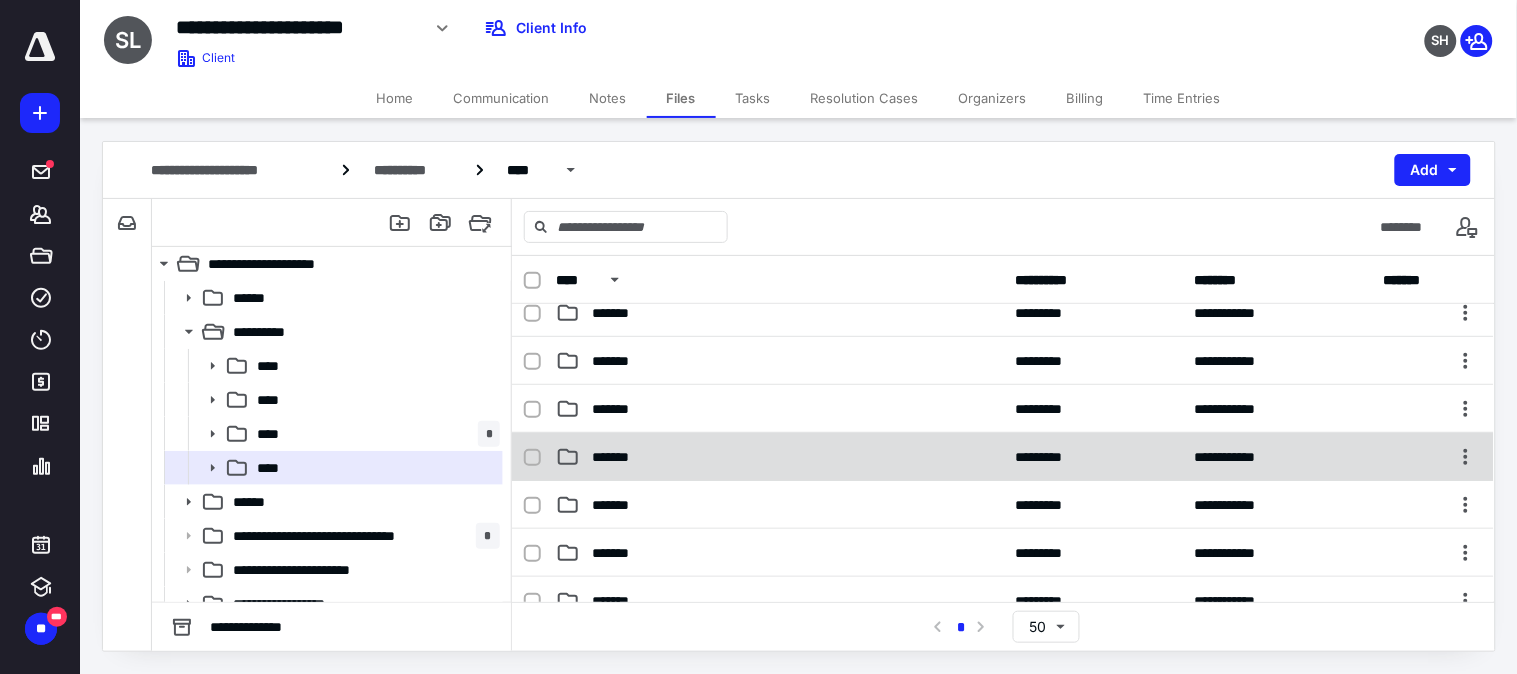 click on "*******" at bounding box center [779, 457] 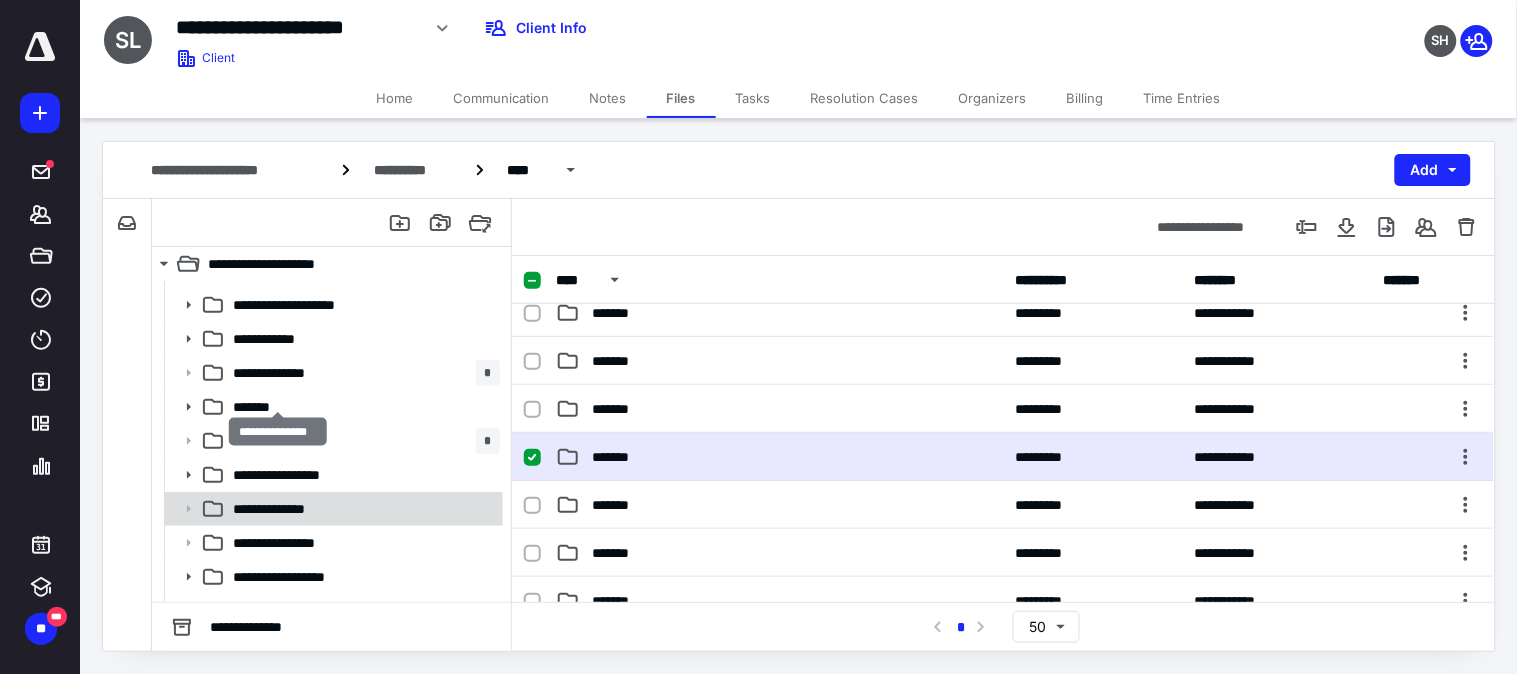 scroll, scrollTop: 444, scrollLeft: 0, axis: vertical 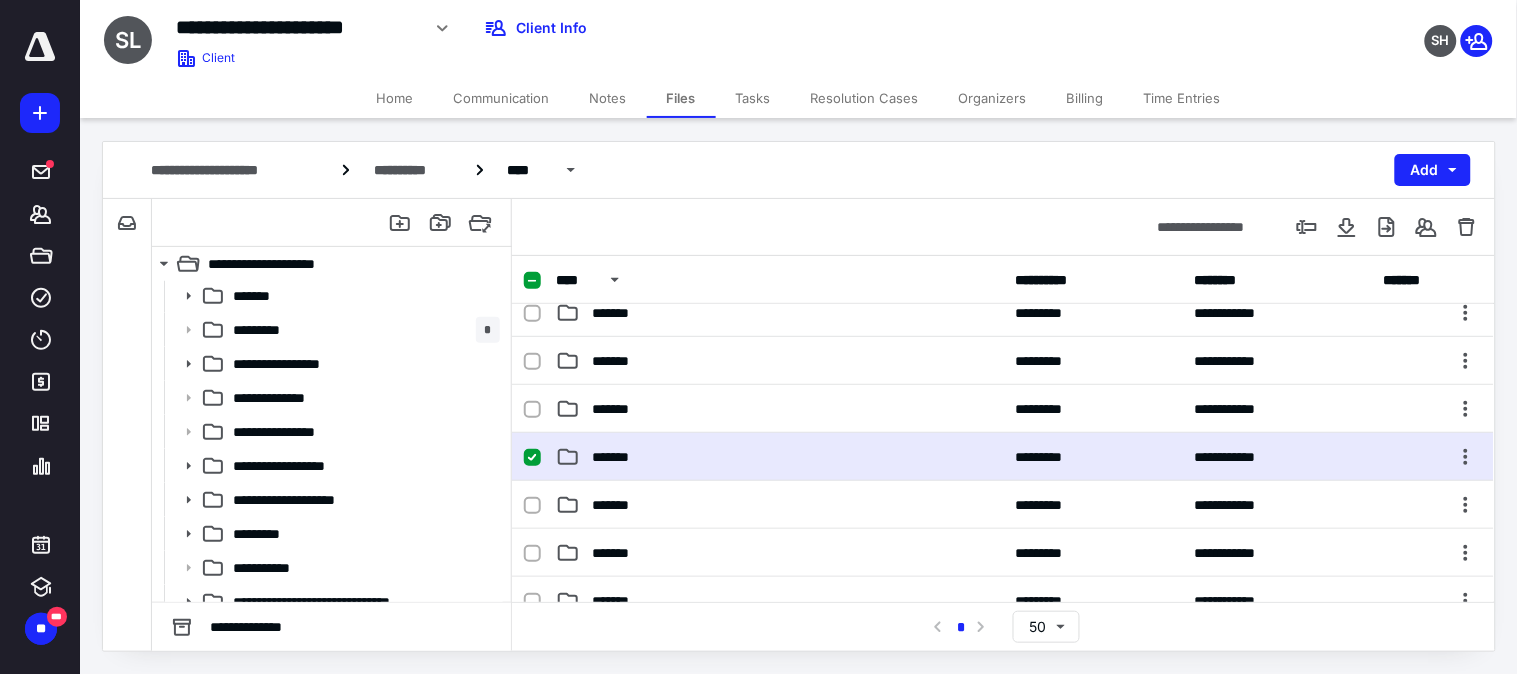 click on "*********" at bounding box center (362, 534) 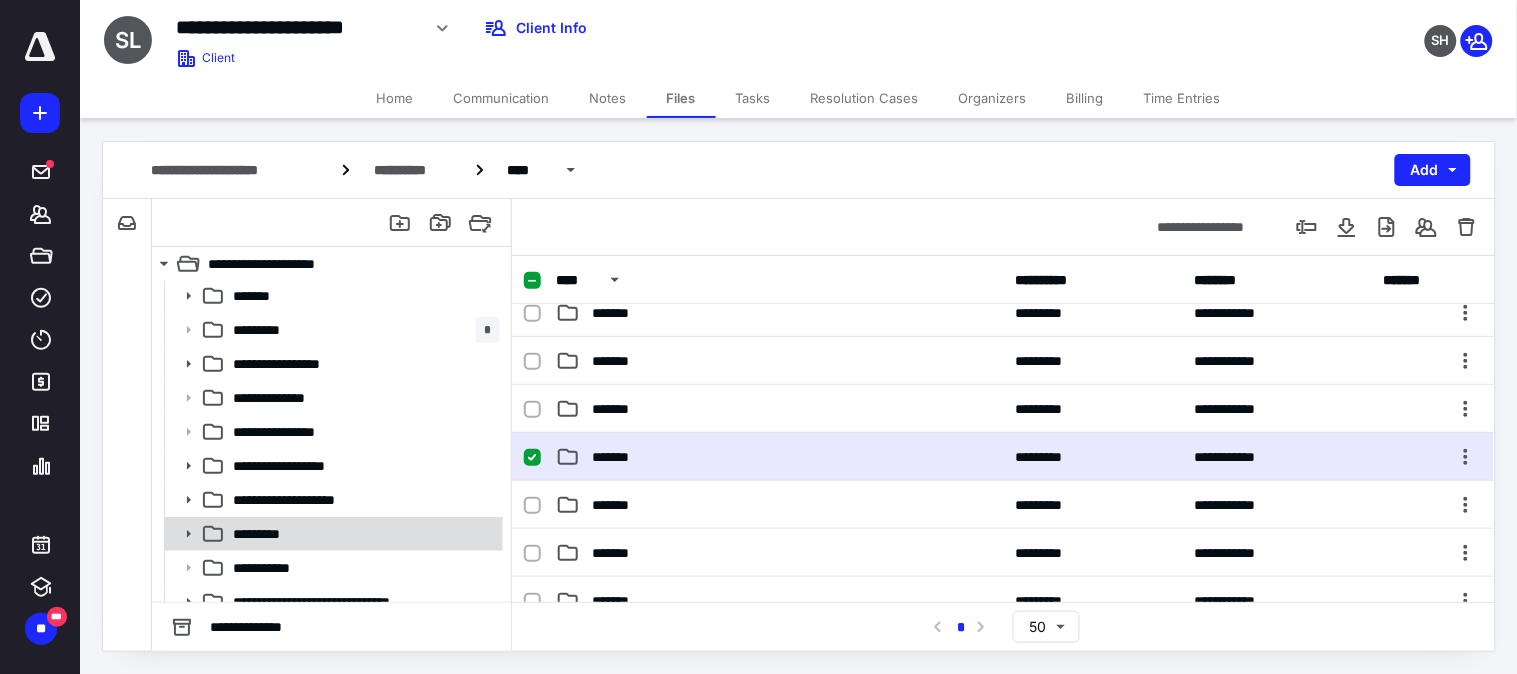 scroll, scrollTop: 0, scrollLeft: 0, axis: both 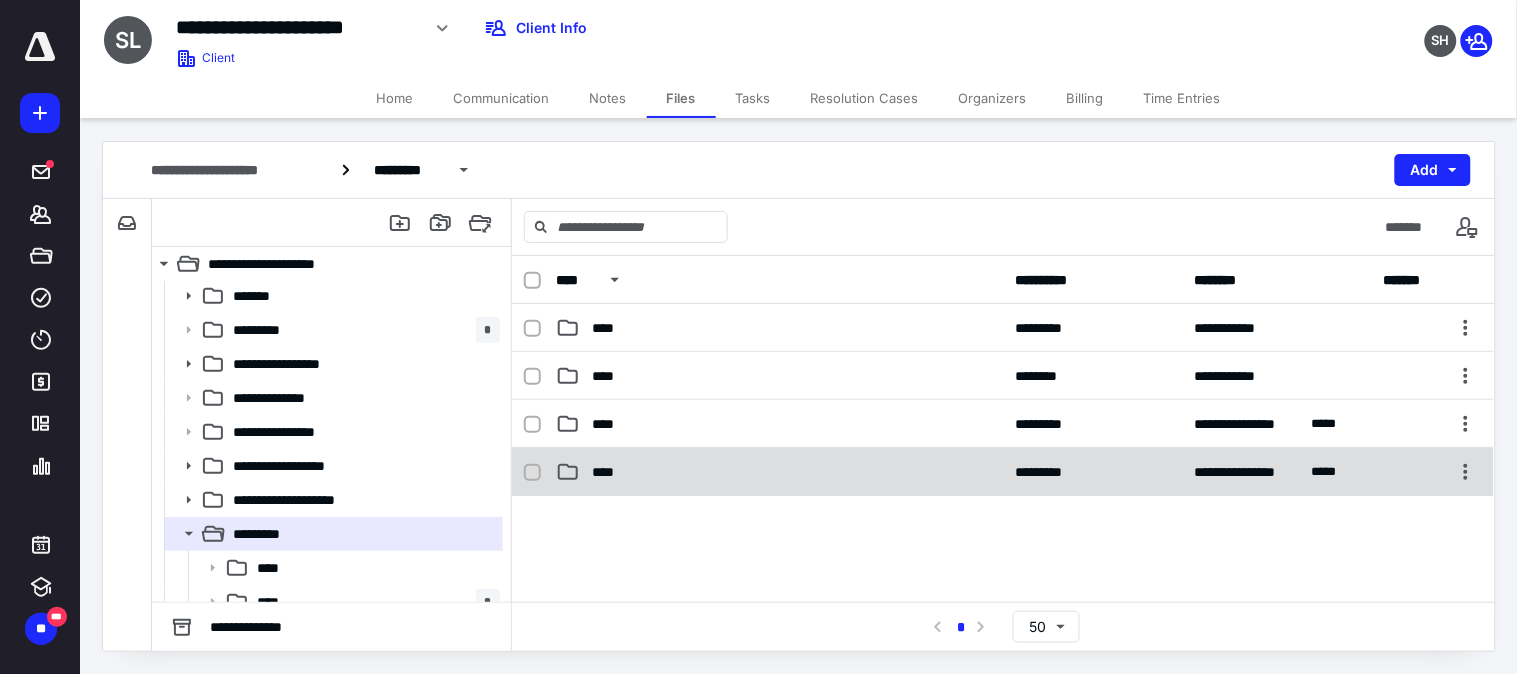 click on "****" at bounding box center [779, 472] 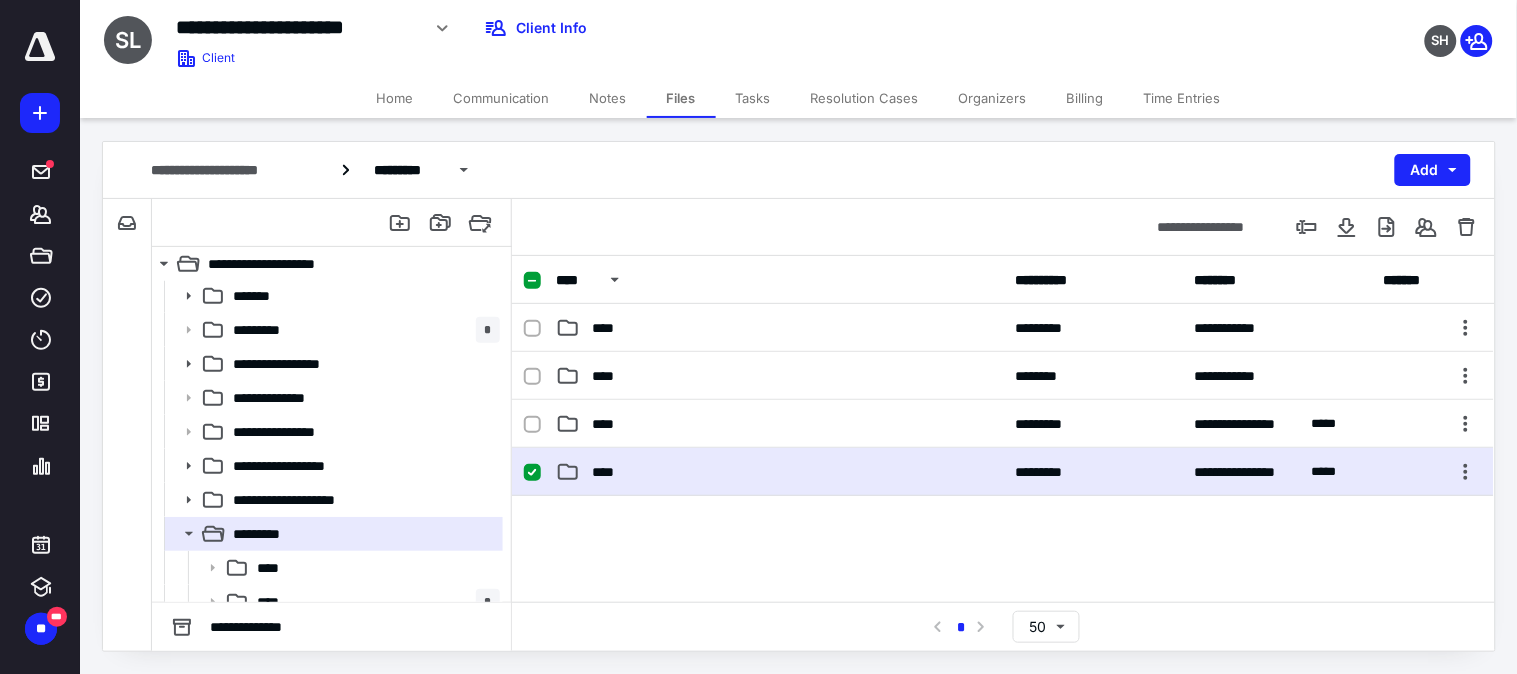 click on "****" at bounding box center (779, 472) 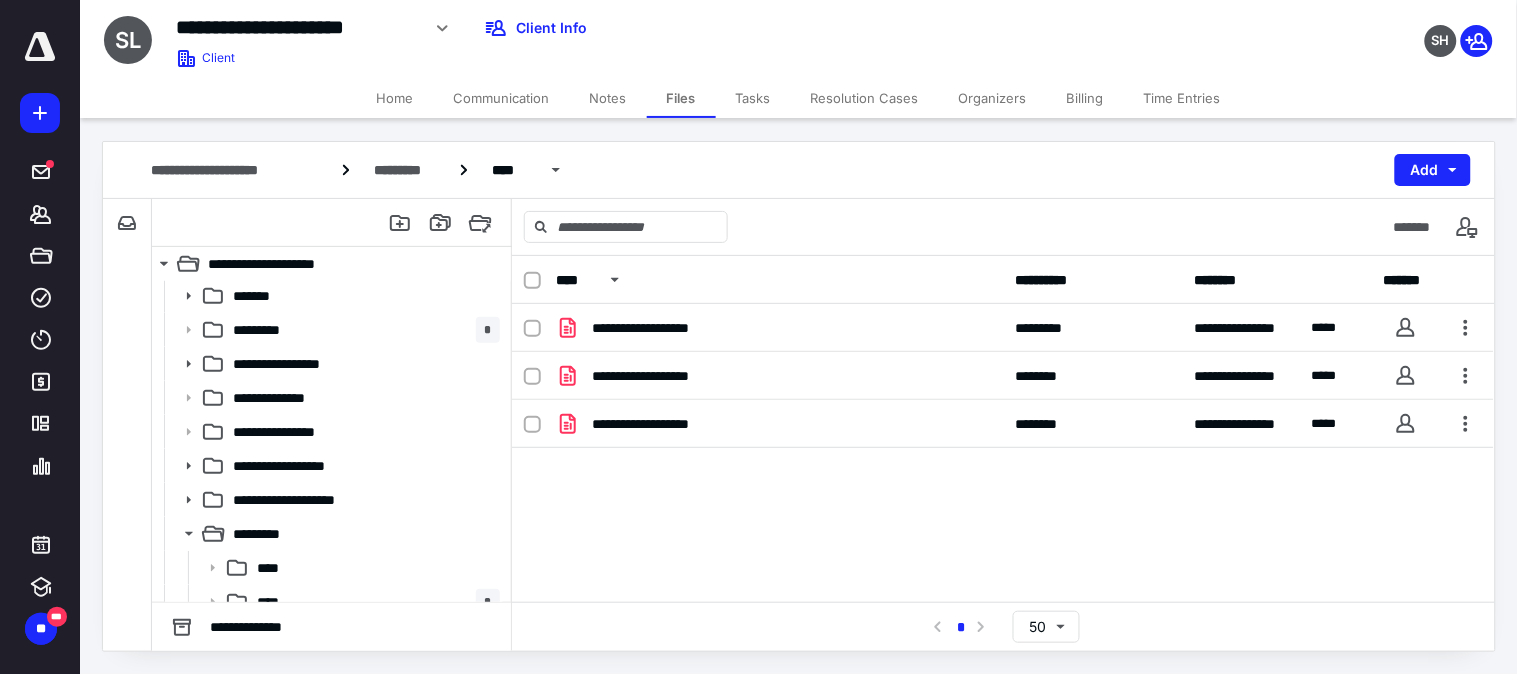 scroll, scrollTop: 2, scrollLeft: 0, axis: vertical 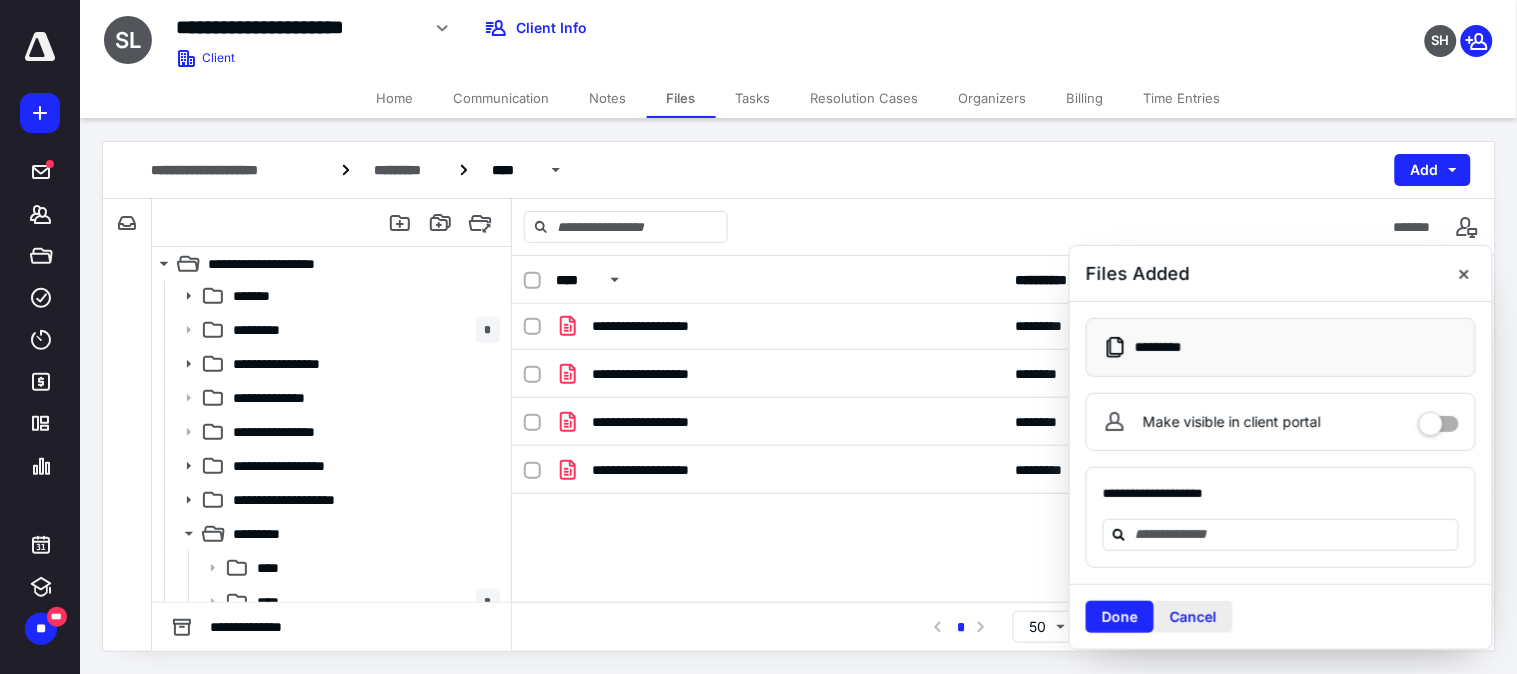click on "Cancel" at bounding box center (1193, 617) 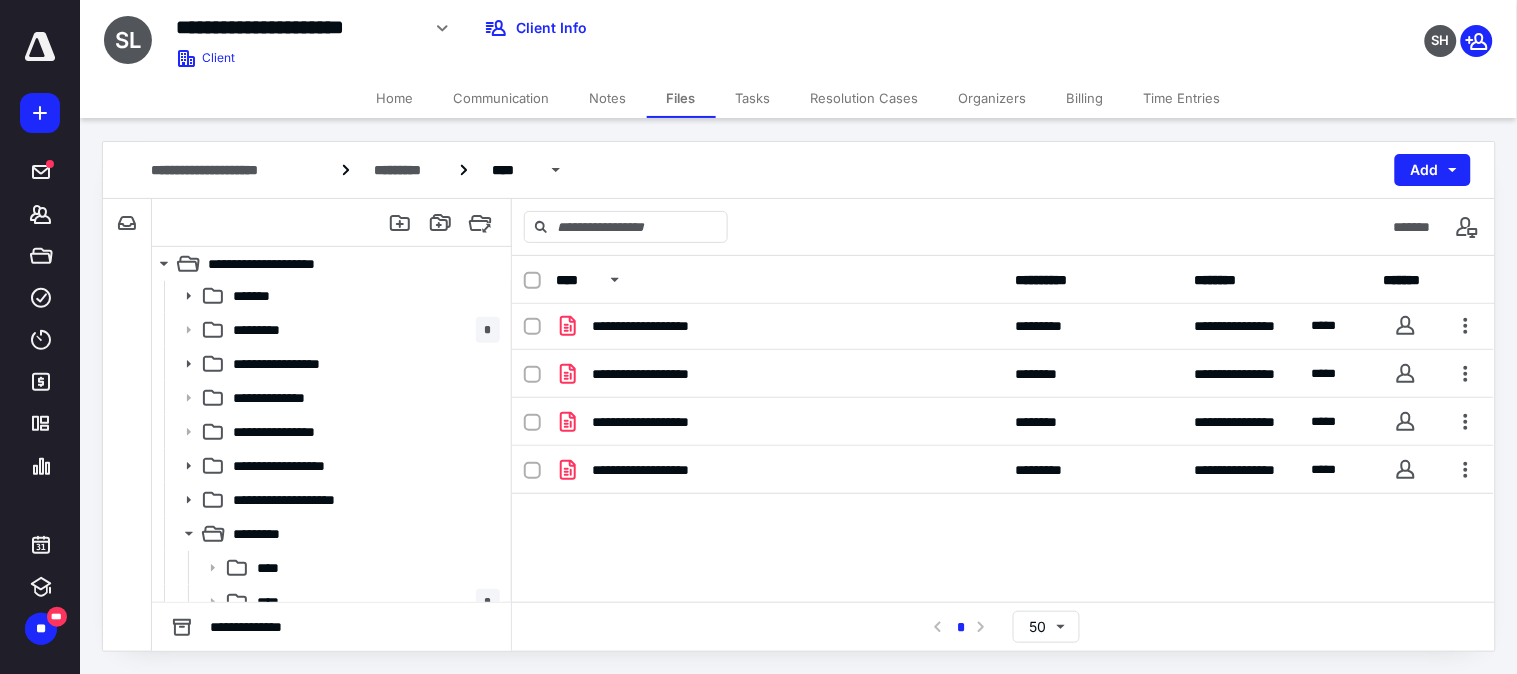 click on "**********" at bounding box center (1003, 452) 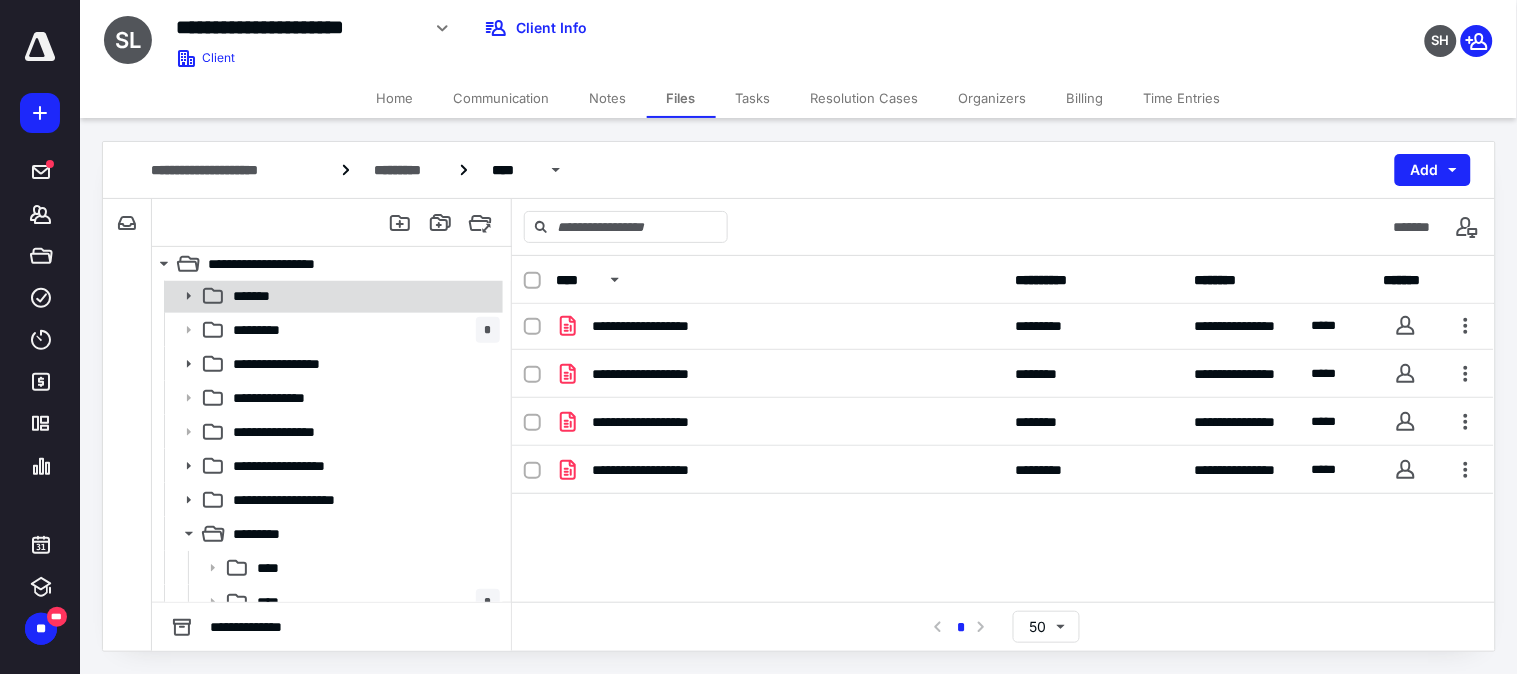 click on "*******" at bounding box center [362, 296] 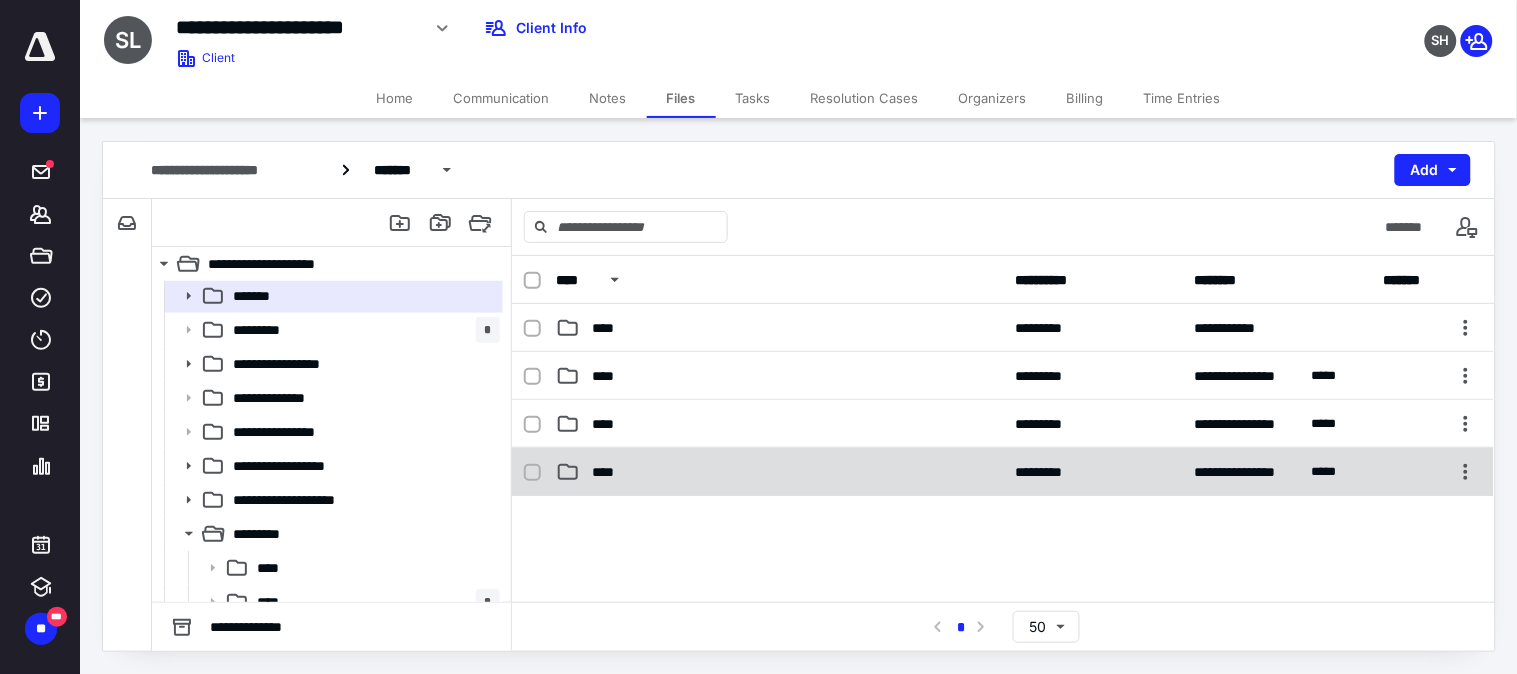 click on "****" at bounding box center [779, 472] 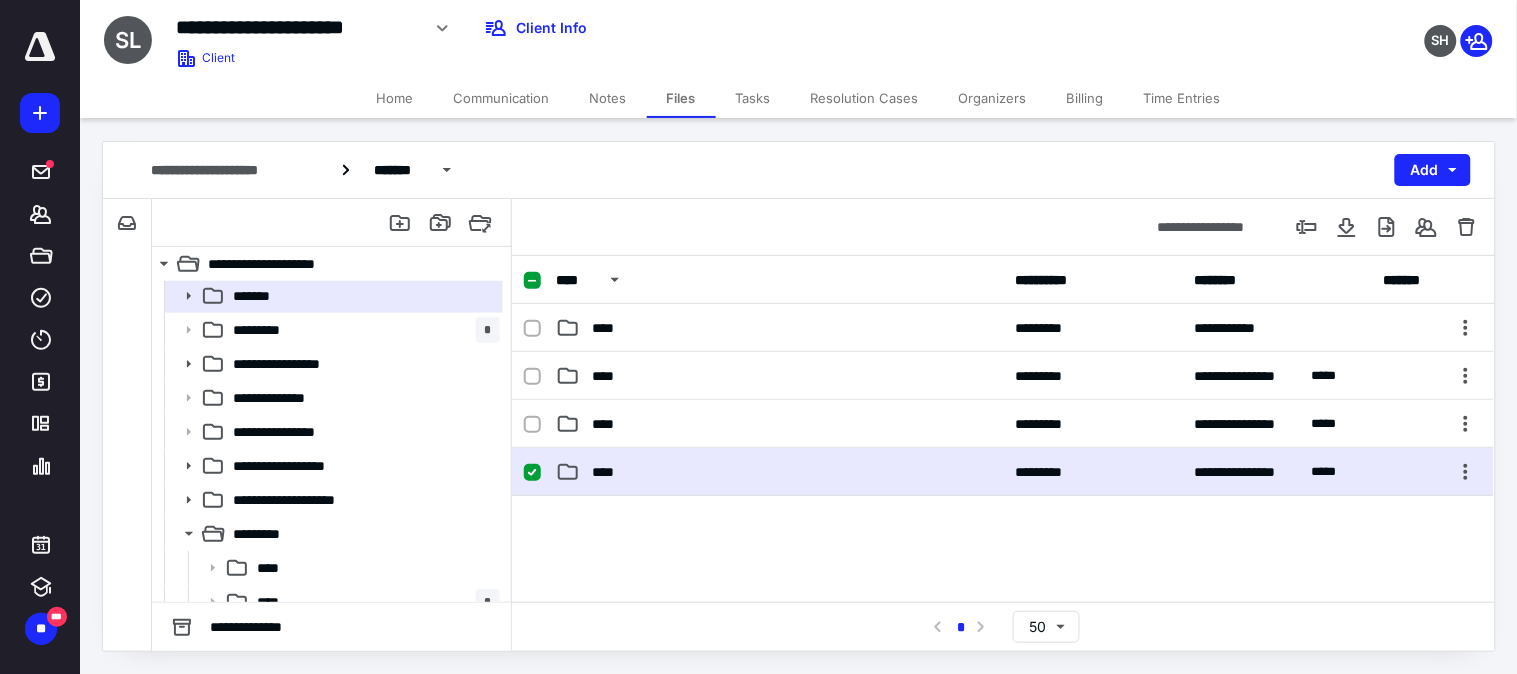 click on "****" at bounding box center (779, 472) 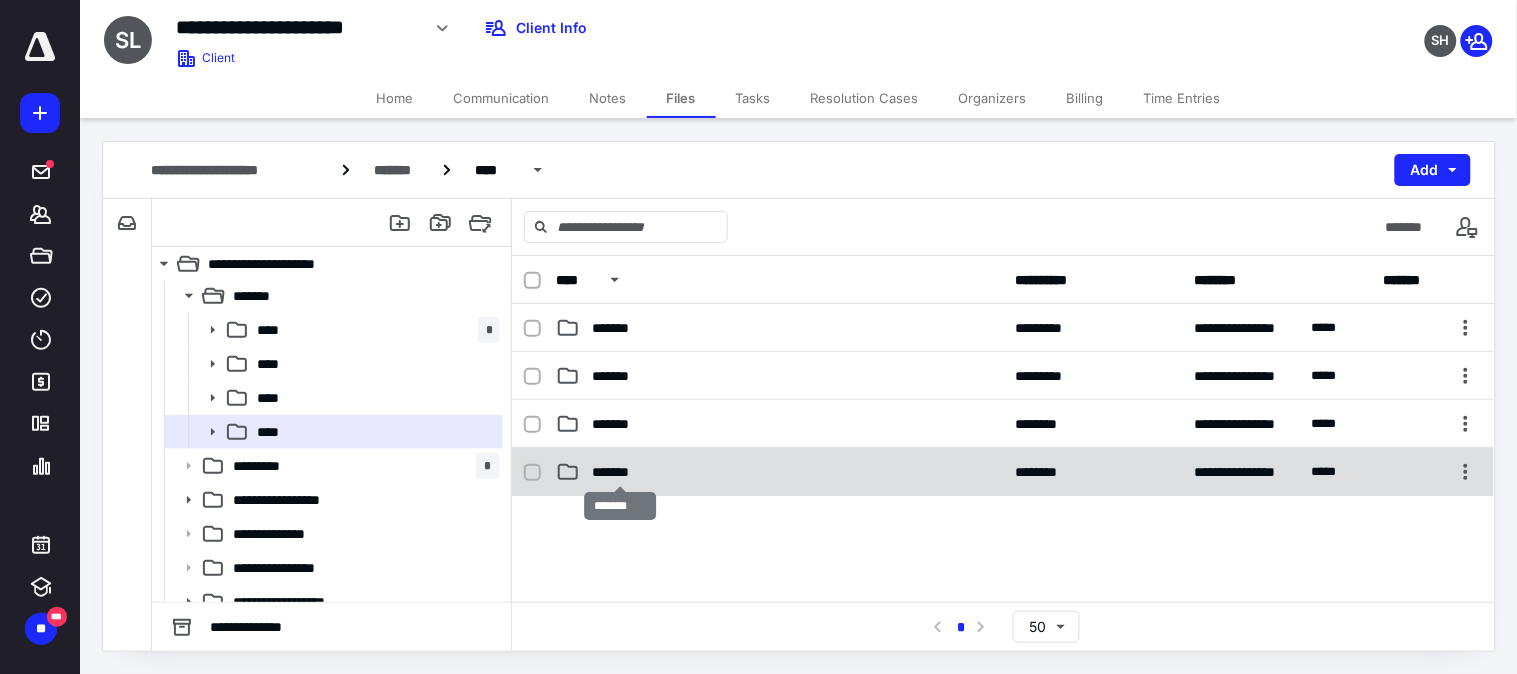 click on "*******" at bounding box center [620, 472] 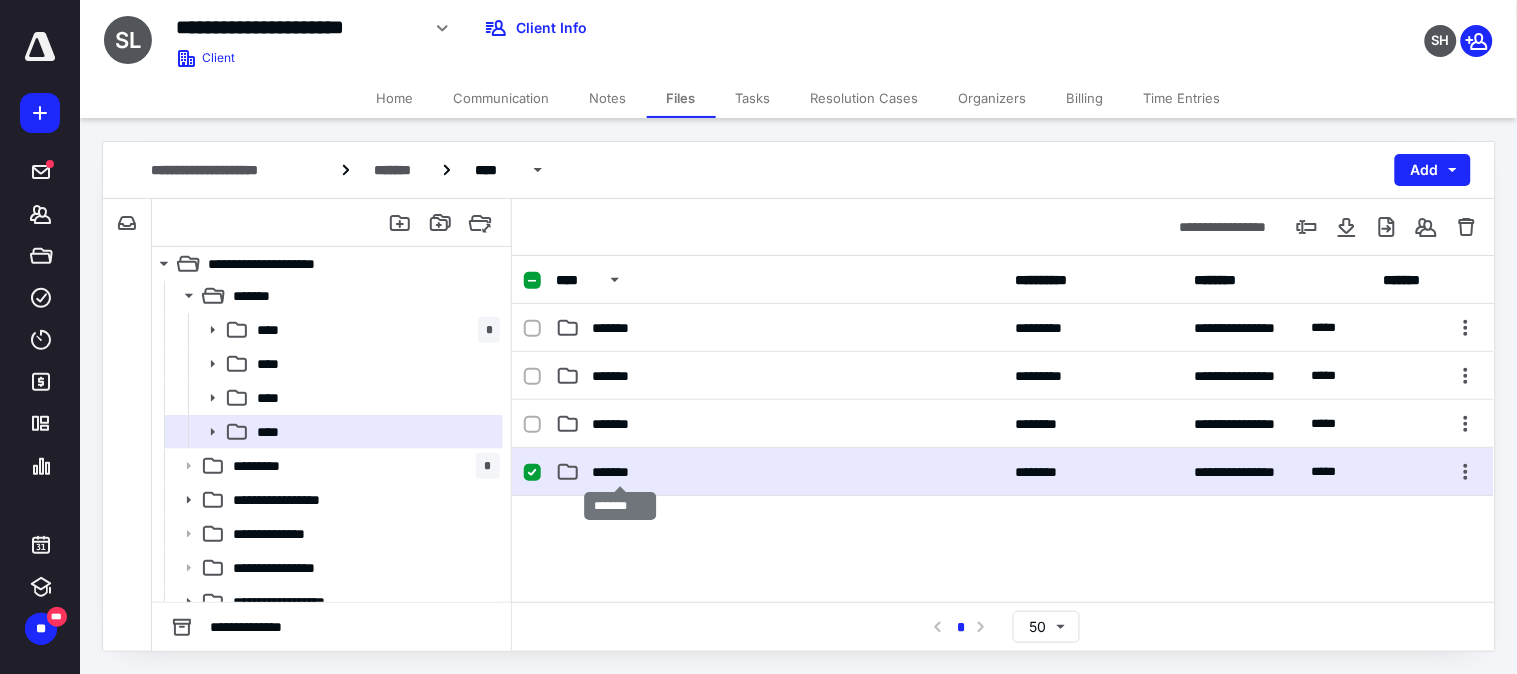 click on "*******" at bounding box center [620, 472] 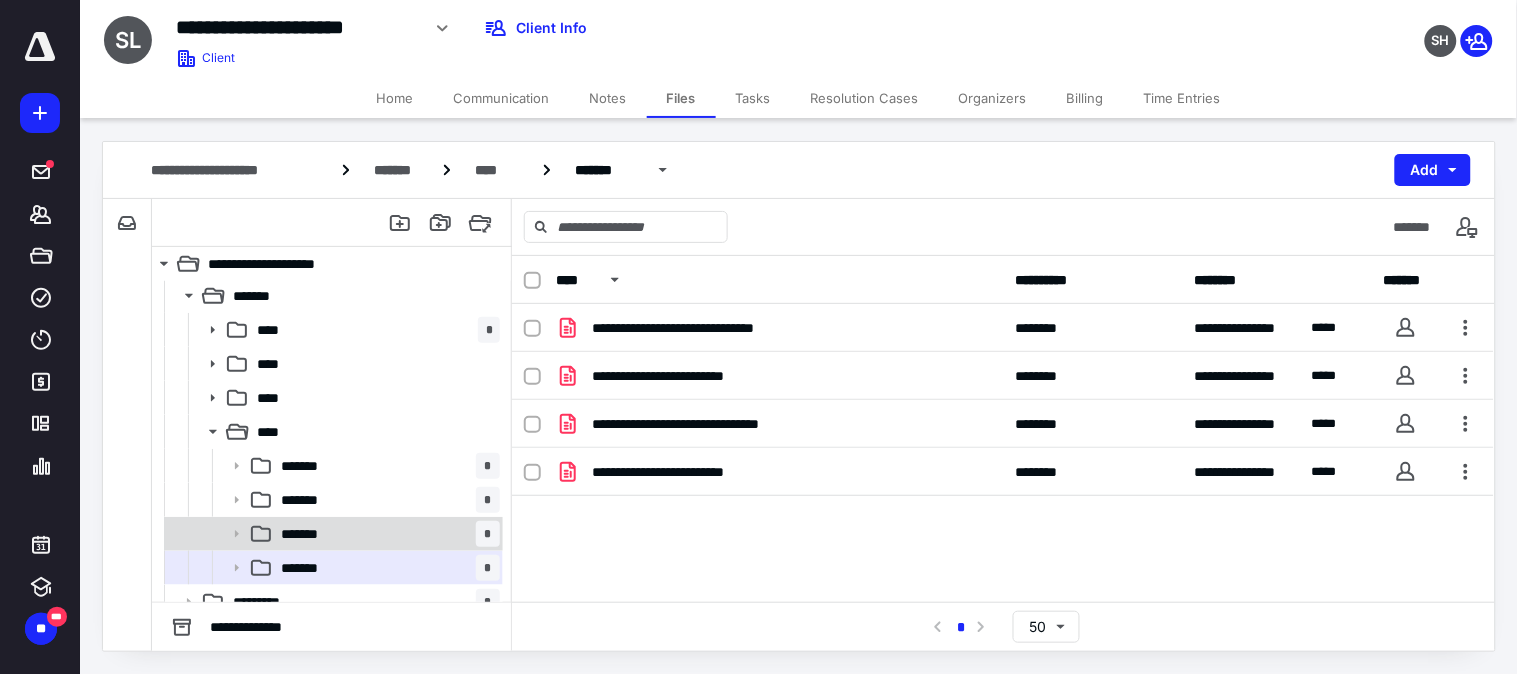 click on "******* *" at bounding box center [386, 534] 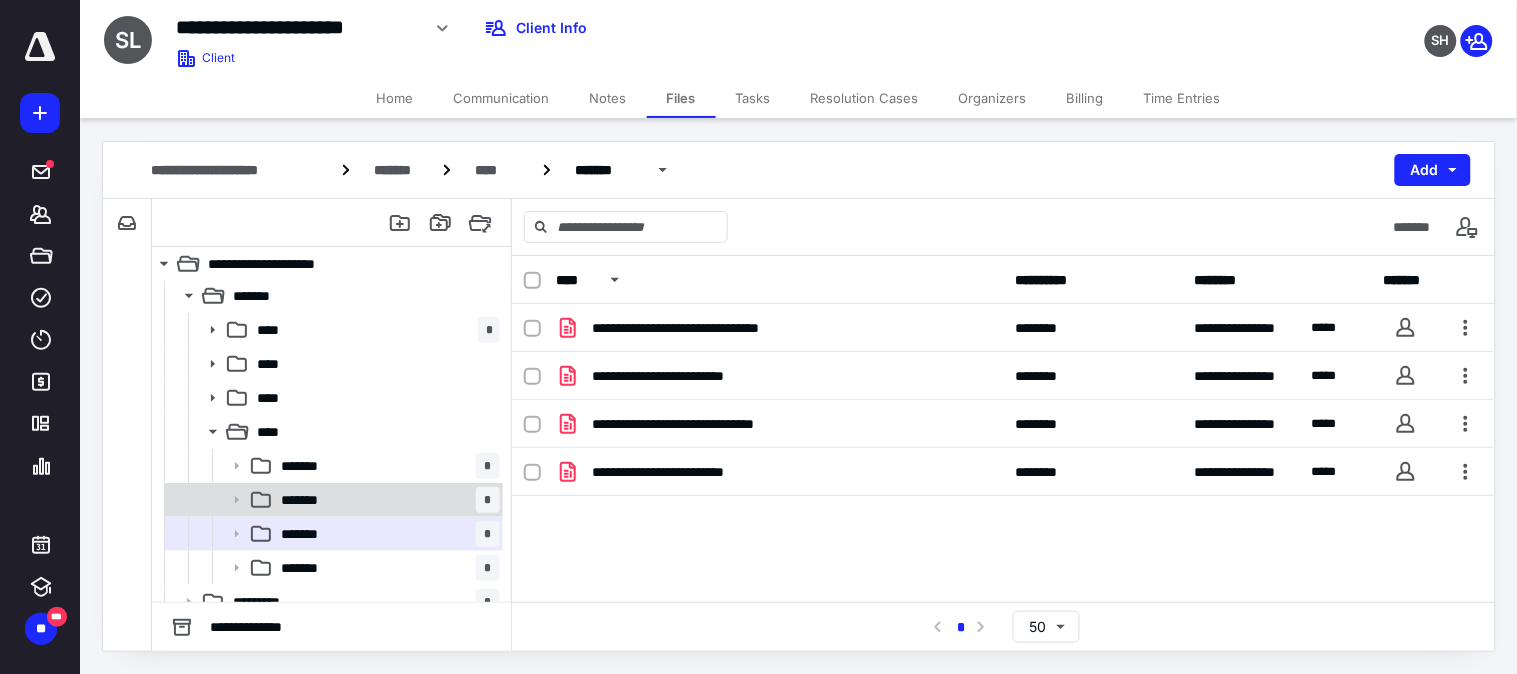 click on "******* *" at bounding box center [386, 500] 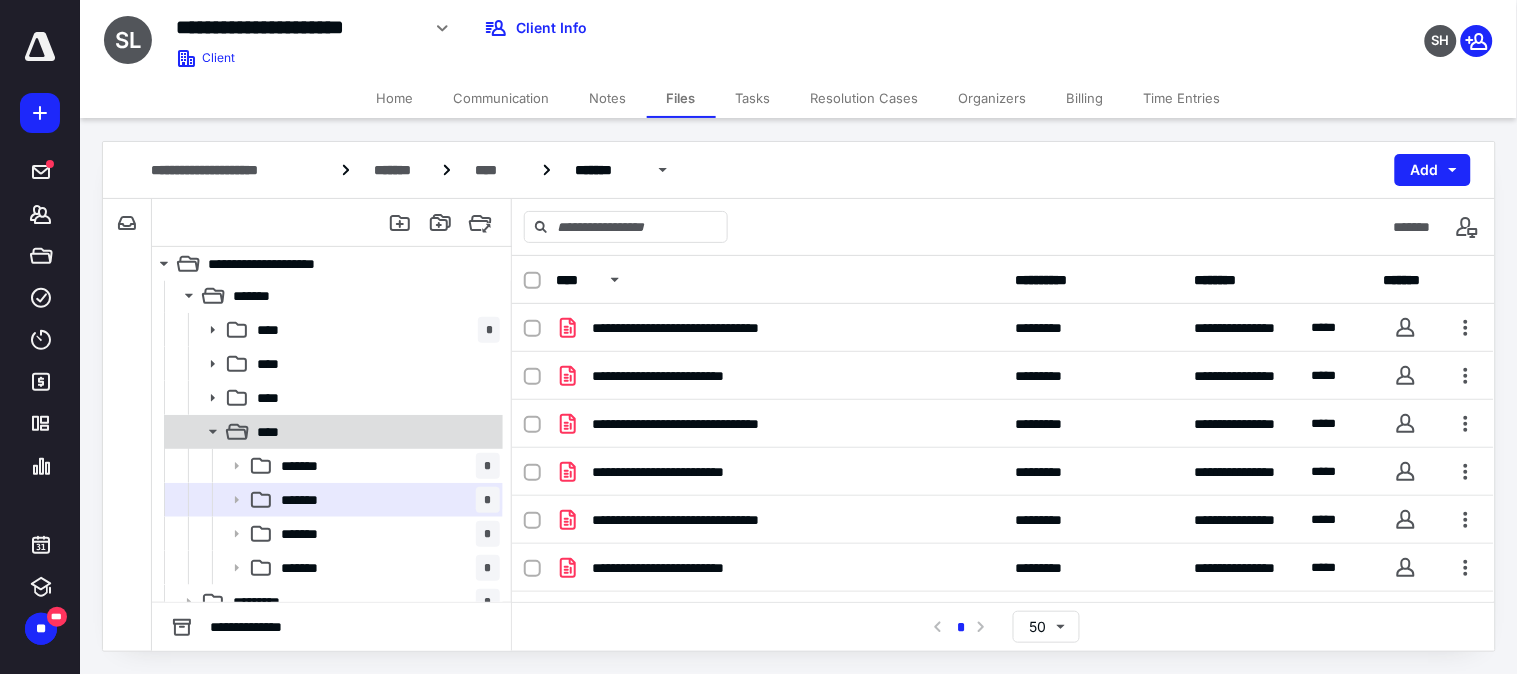 click on "****" at bounding box center (374, 432) 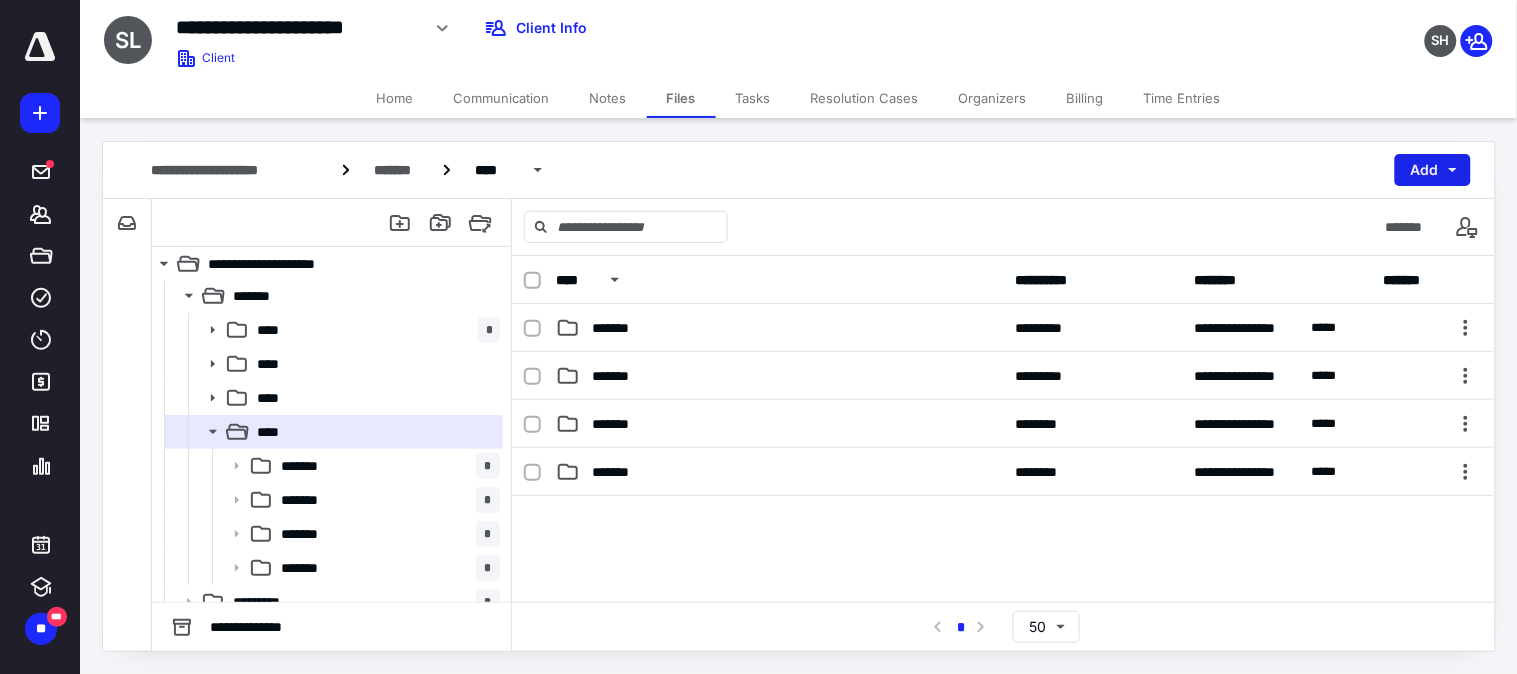 click on "Add" at bounding box center (1433, 170) 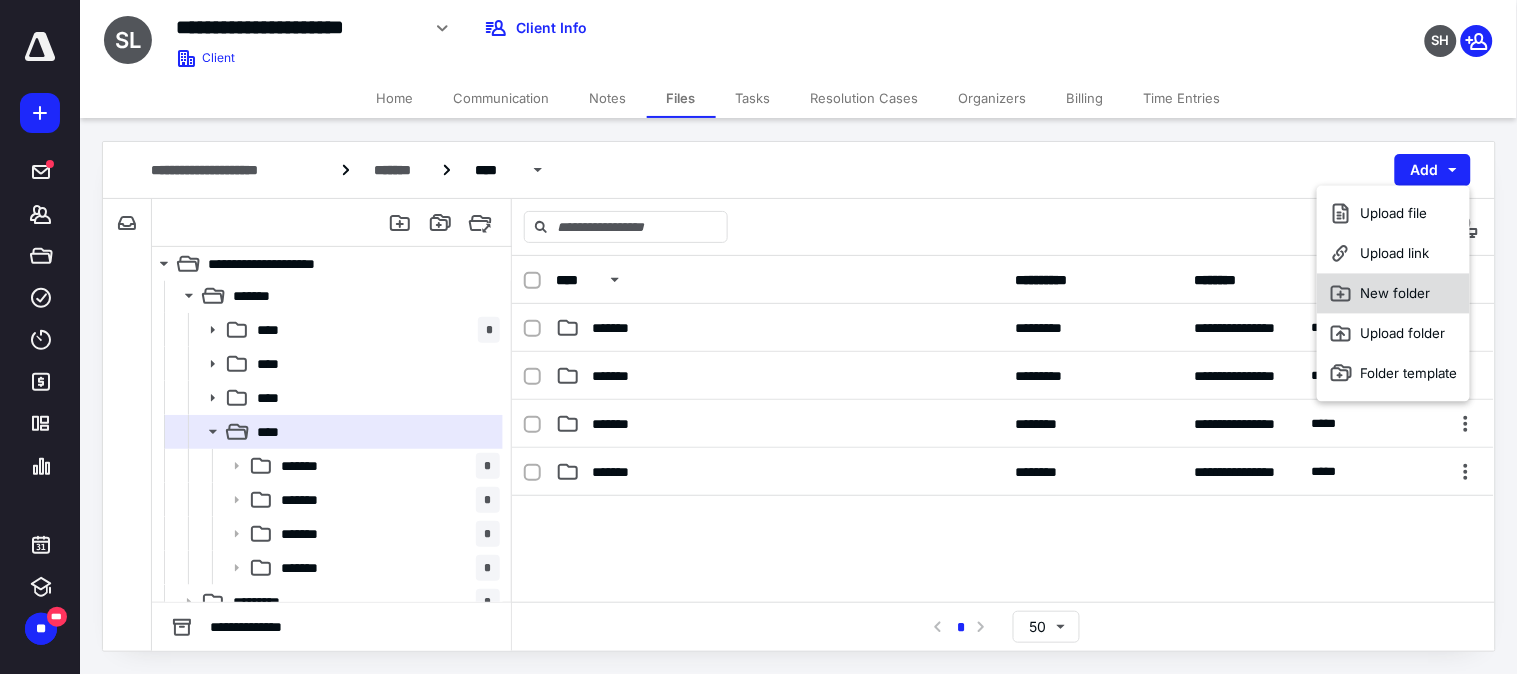 click on "New folder" at bounding box center [1393, 294] 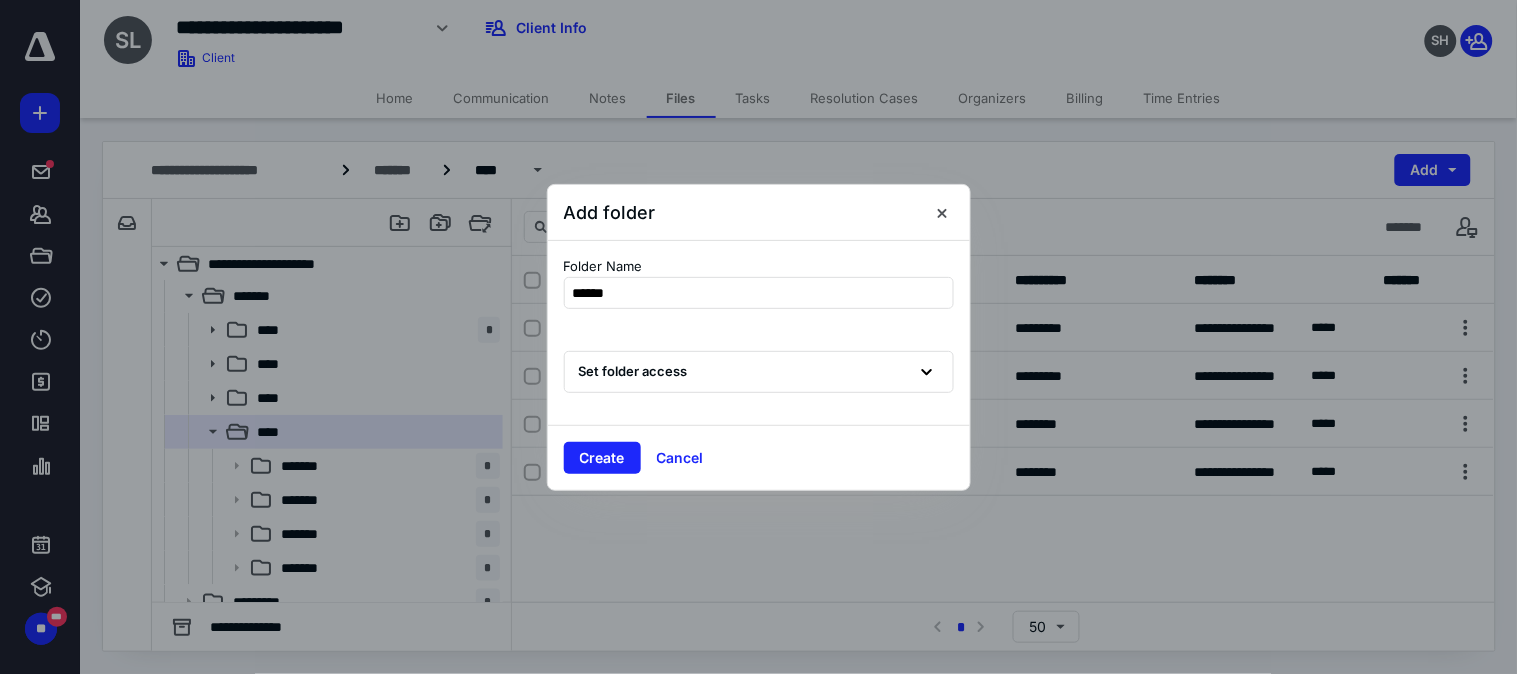 type on "*******" 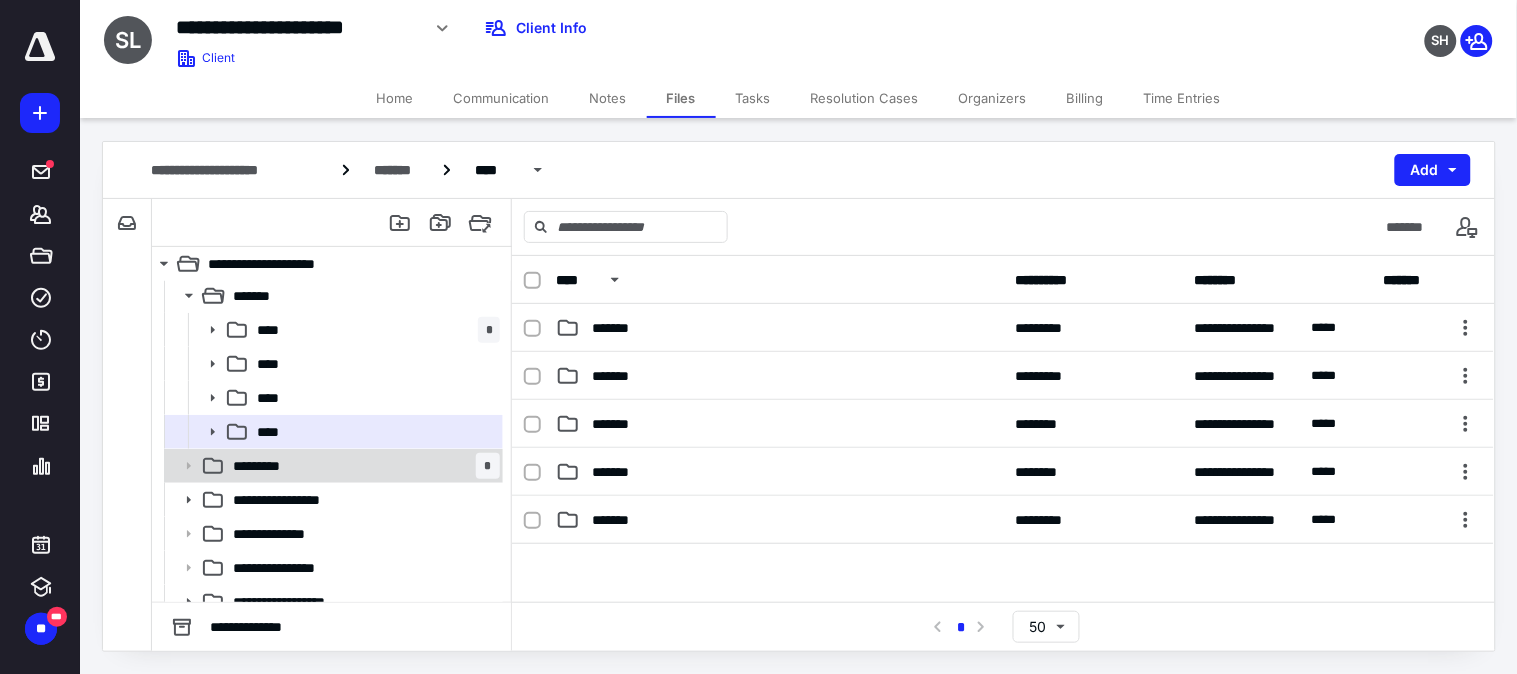 scroll, scrollTop: 333, scrollLeft: 0, axis: vertical 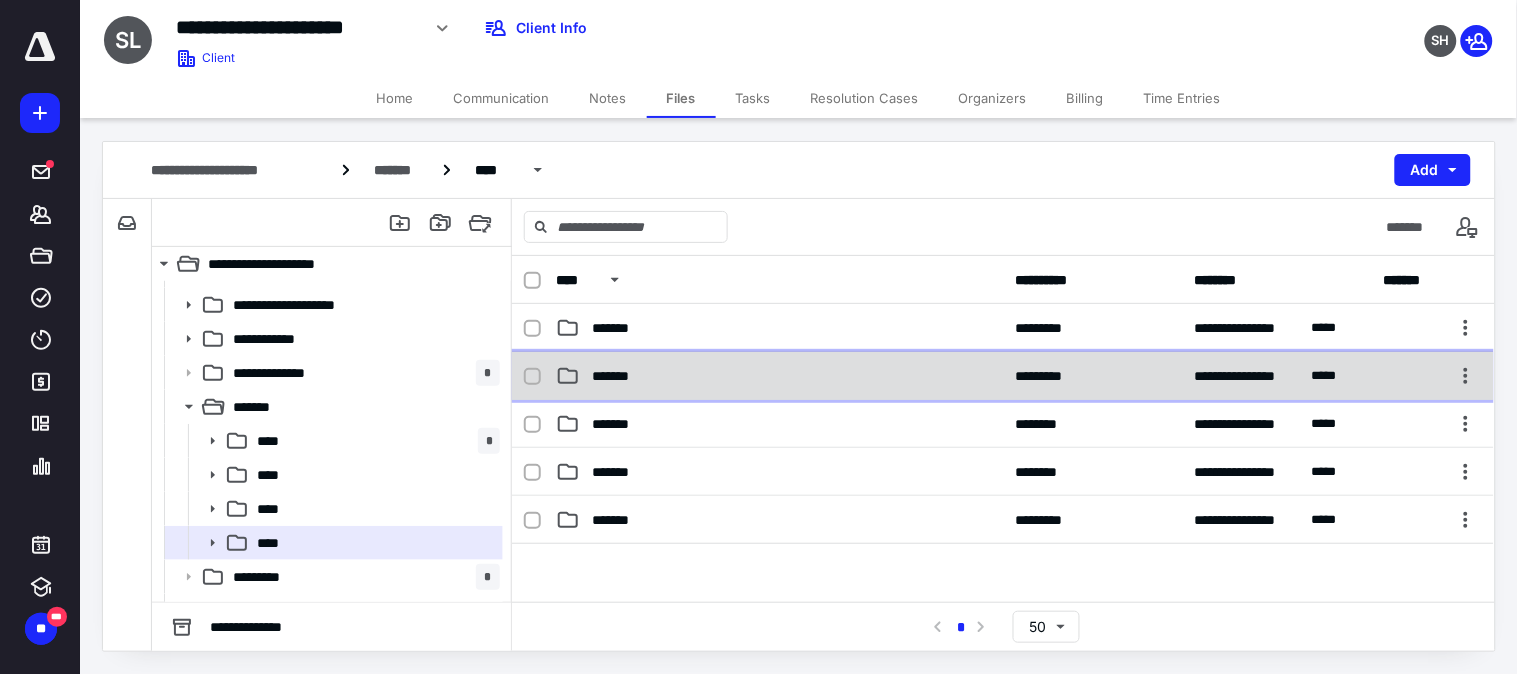 click on "*******" at bounding box center [621, 376] 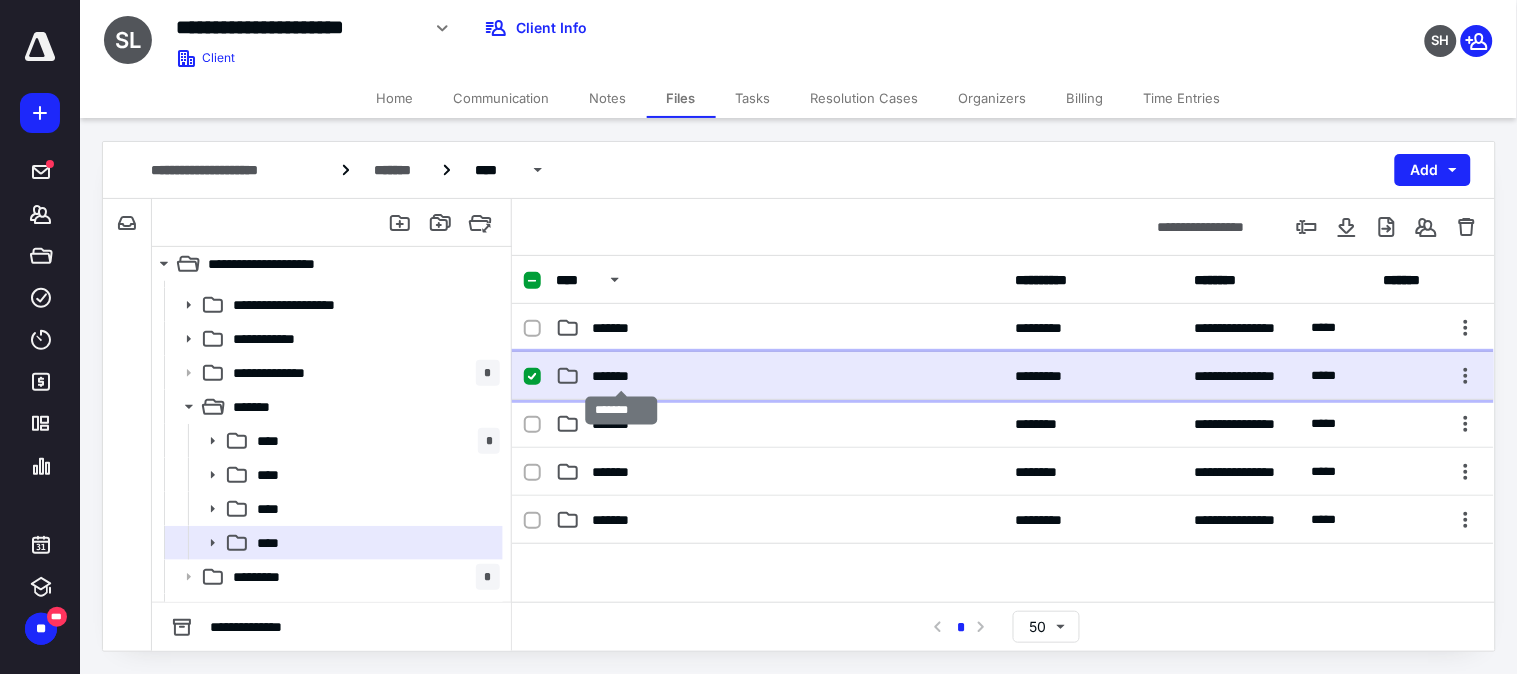 click on "*******" at bounding box center (621, 376) 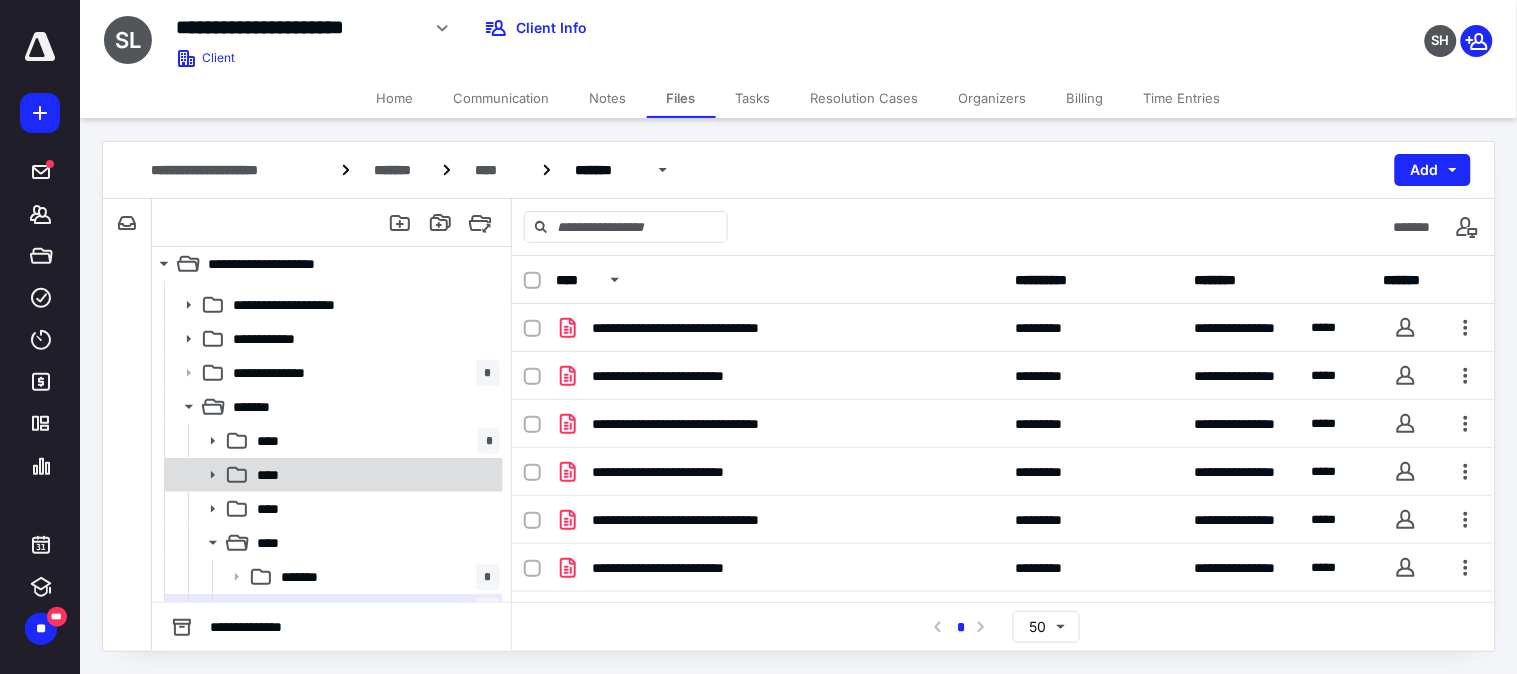 scroll, scrollTop: 555, scrollLeft: 0, axis: vertical 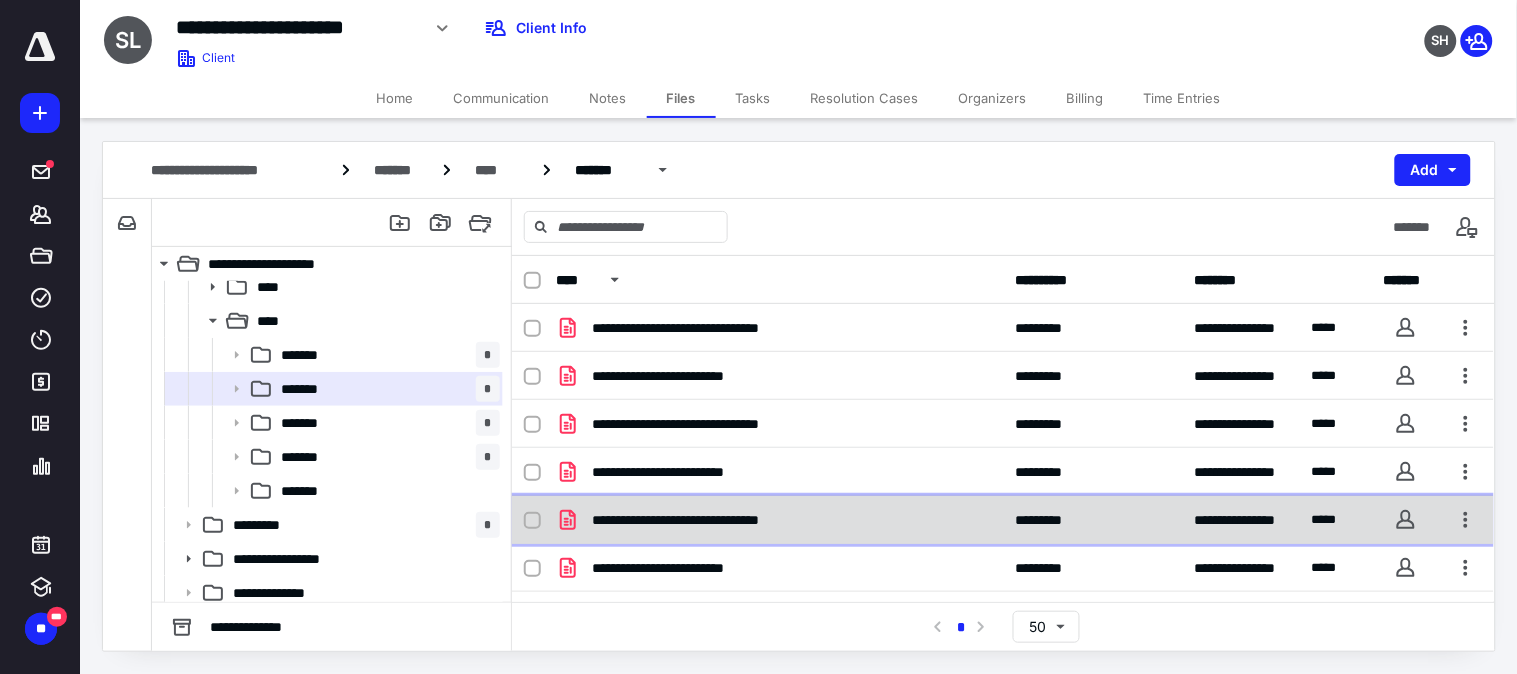click 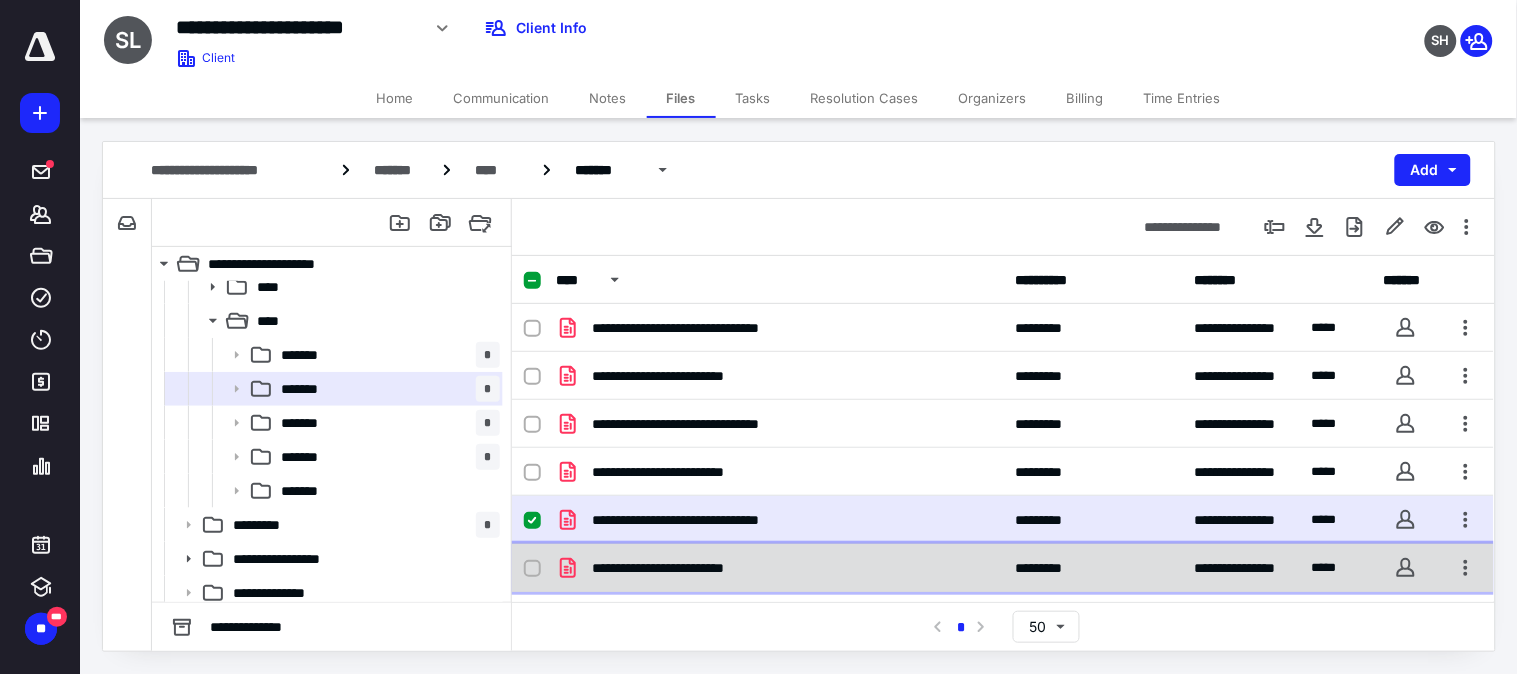 click at bounding box center [532, 568] 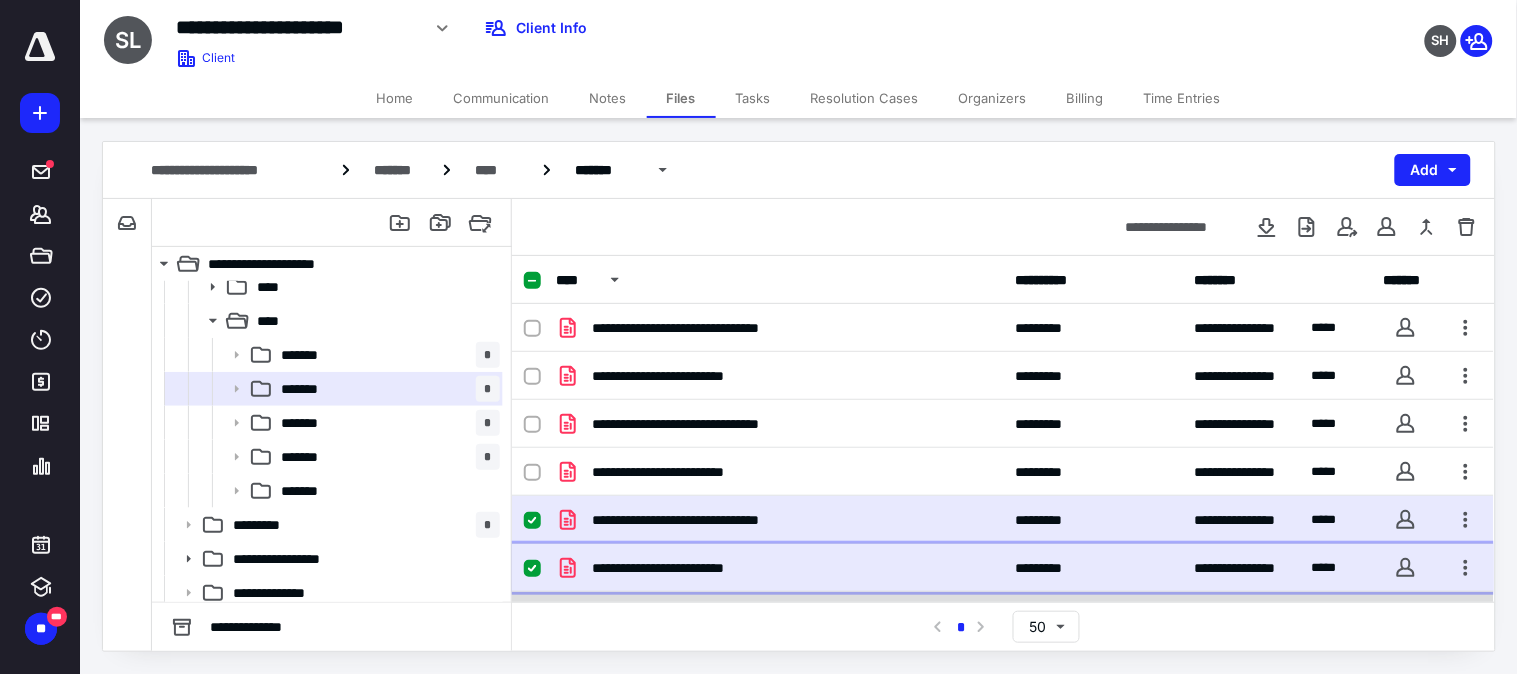scroll, scrollTop: 86, scrollLeft: 0, axis: vertical 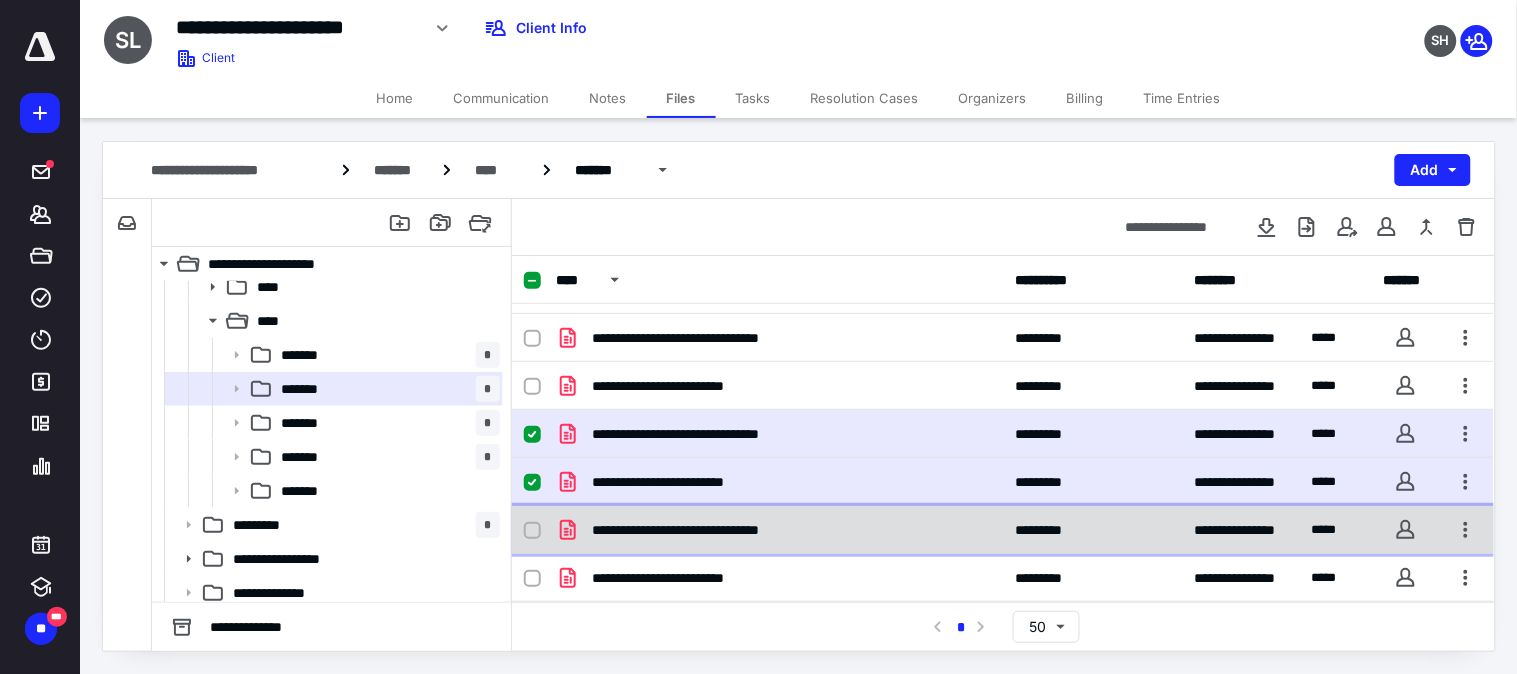 click 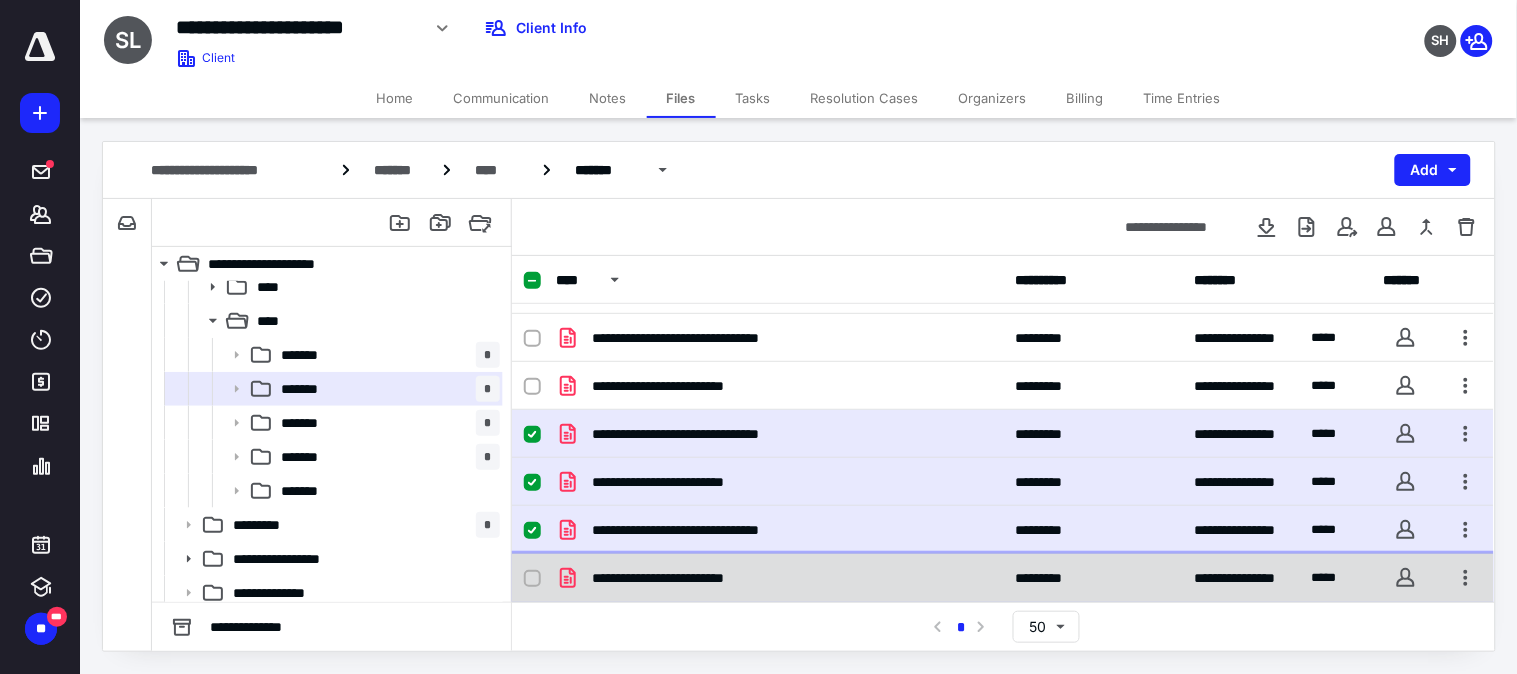 click 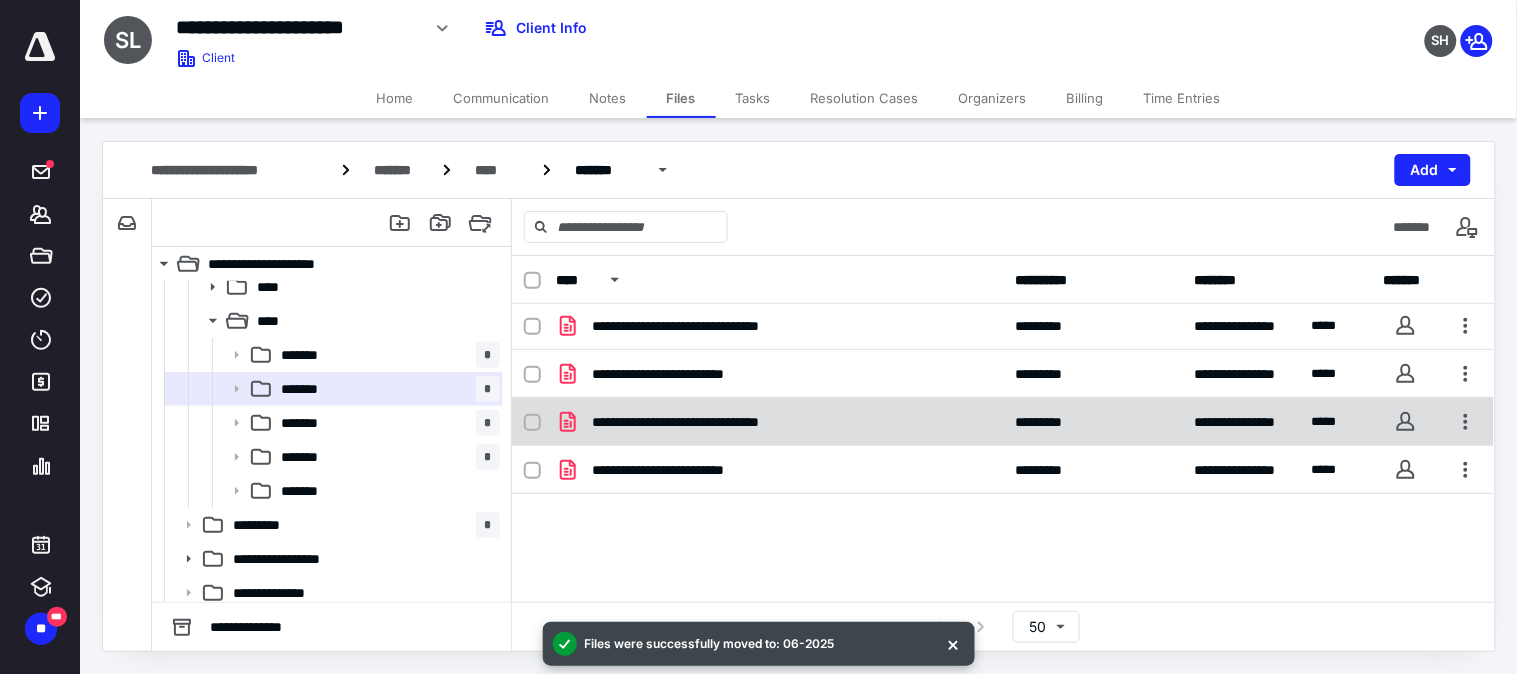scroll, scrollTop: 2, scrollLeft: 0, axis: vertical 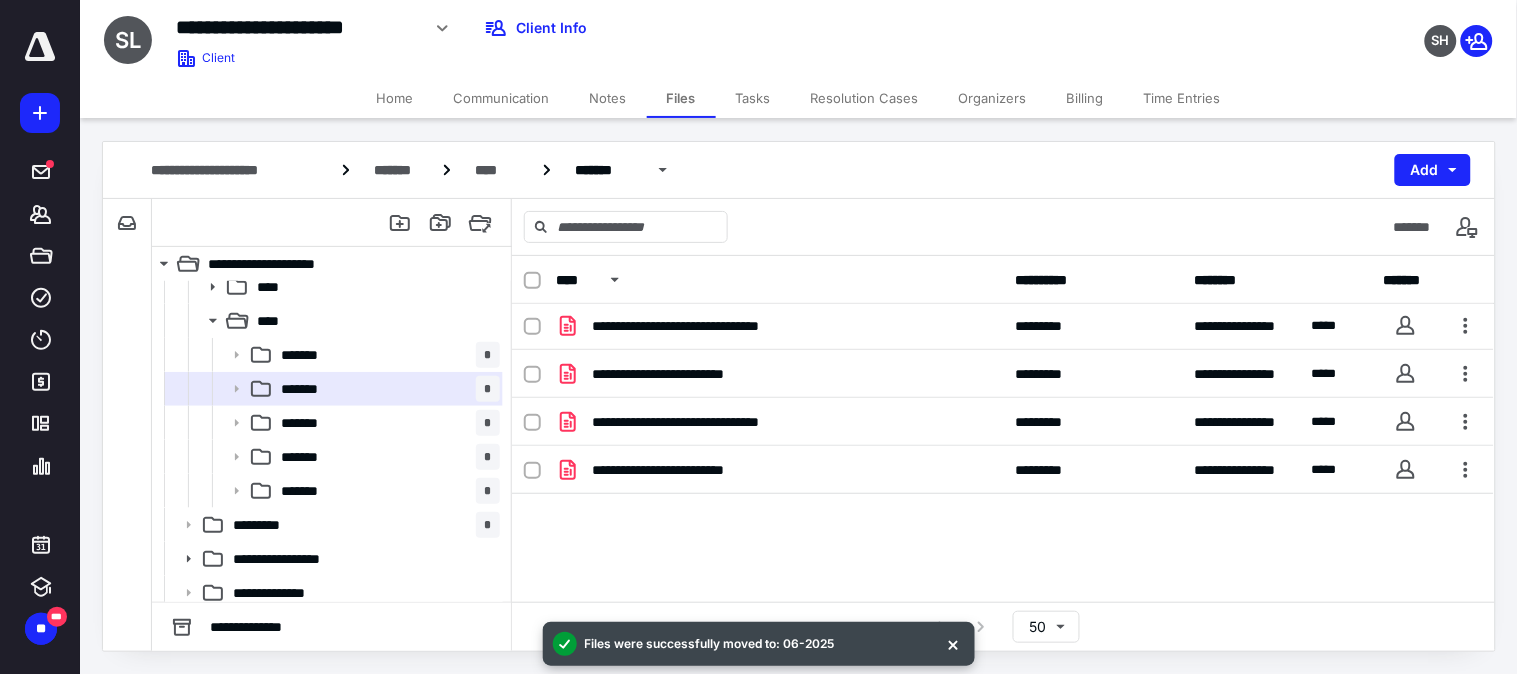 click on "**********" at bounding box center (1003, 452) 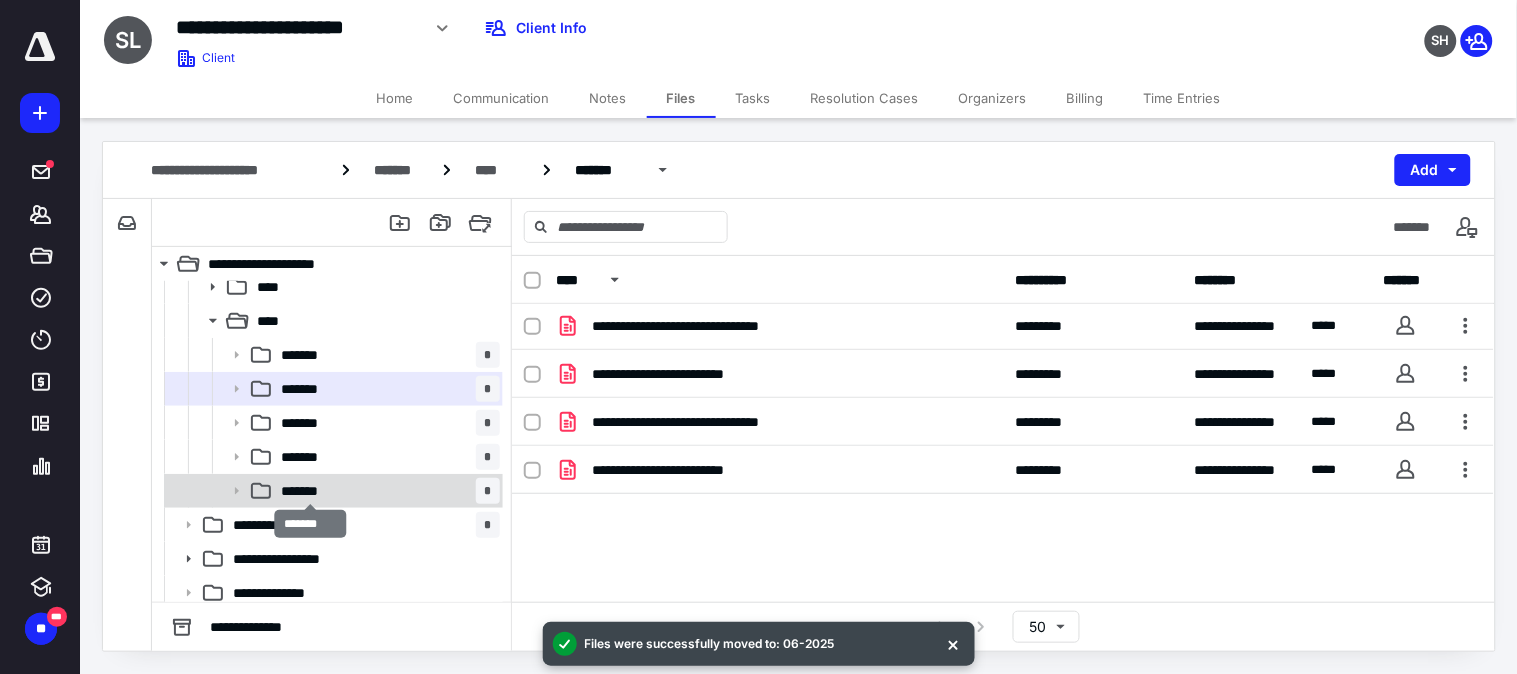 click on "*******" at bounding box center [310, 491] 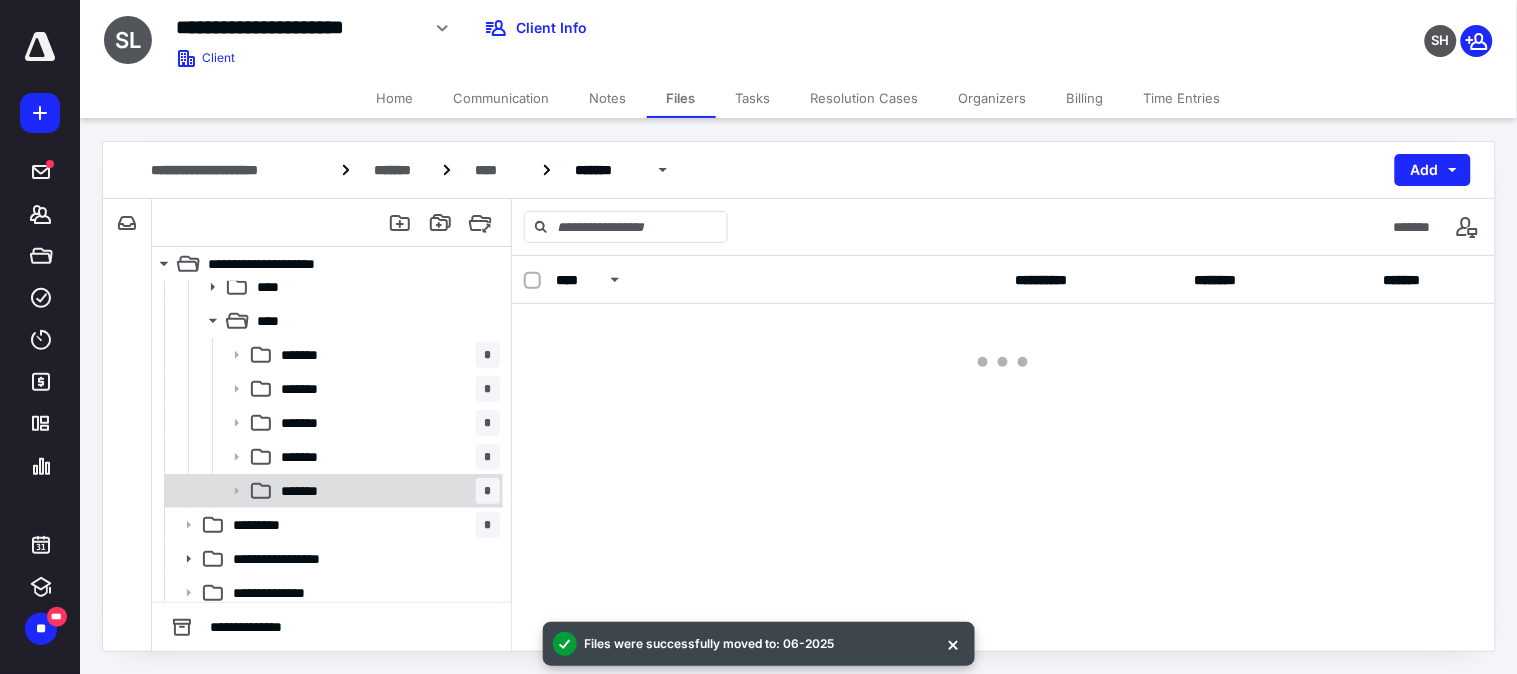scroll, scrollTop: 0, scrollLeft: 0, axis: both 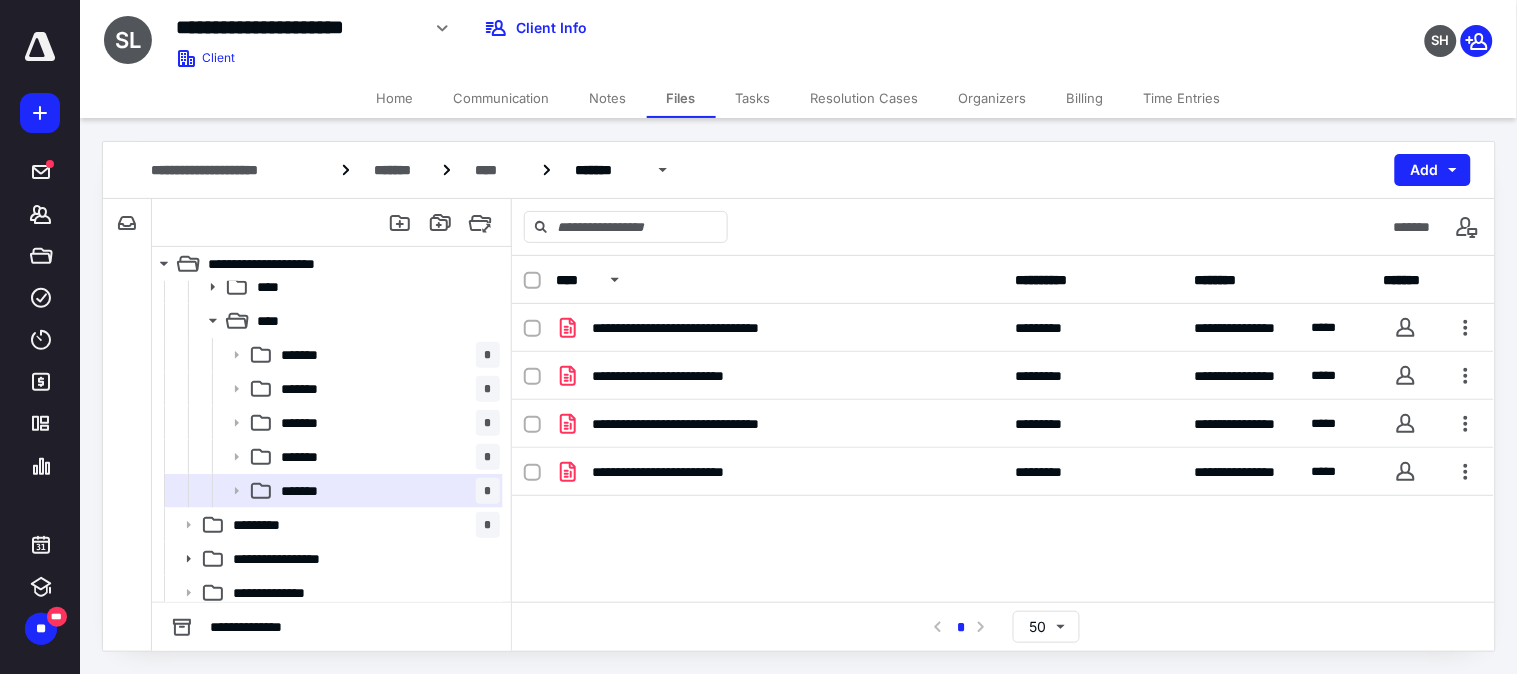 click on "**********" at bounding box center [1003, 454] 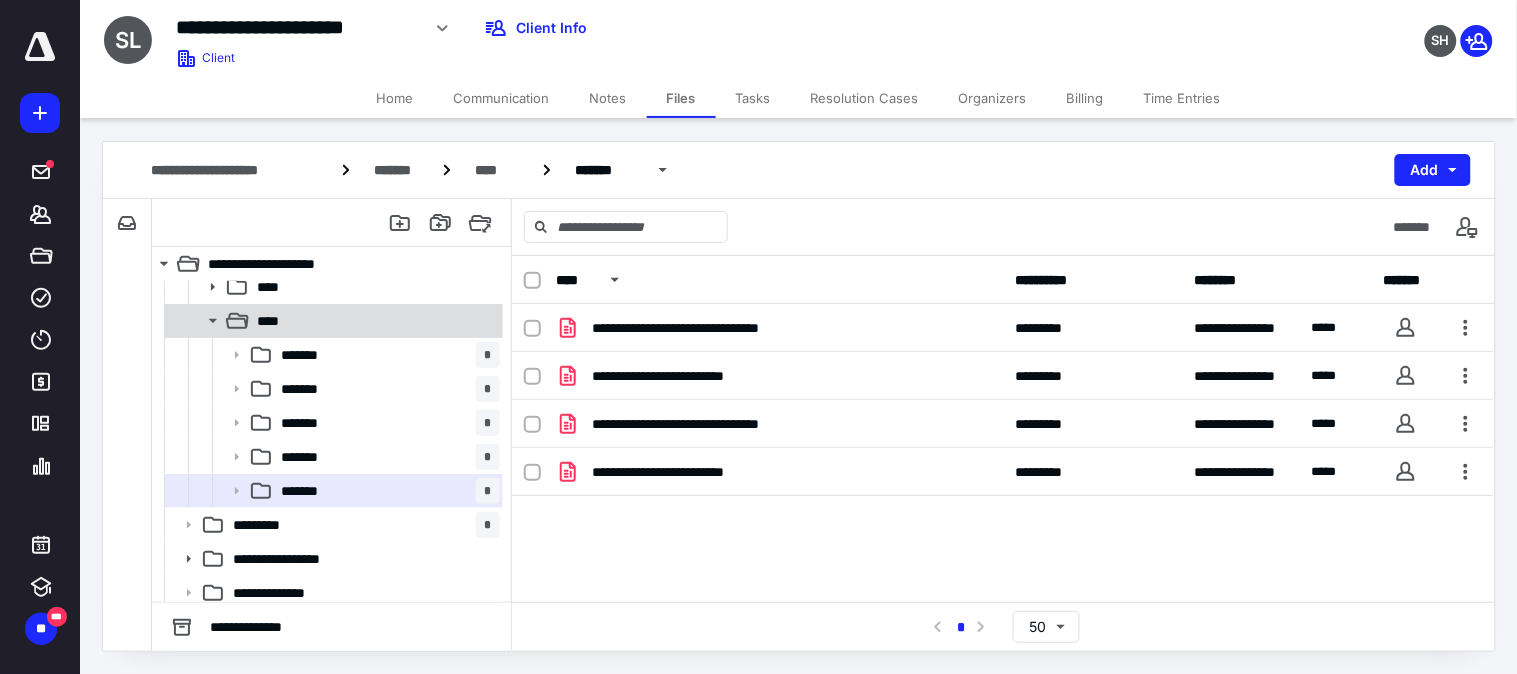 click 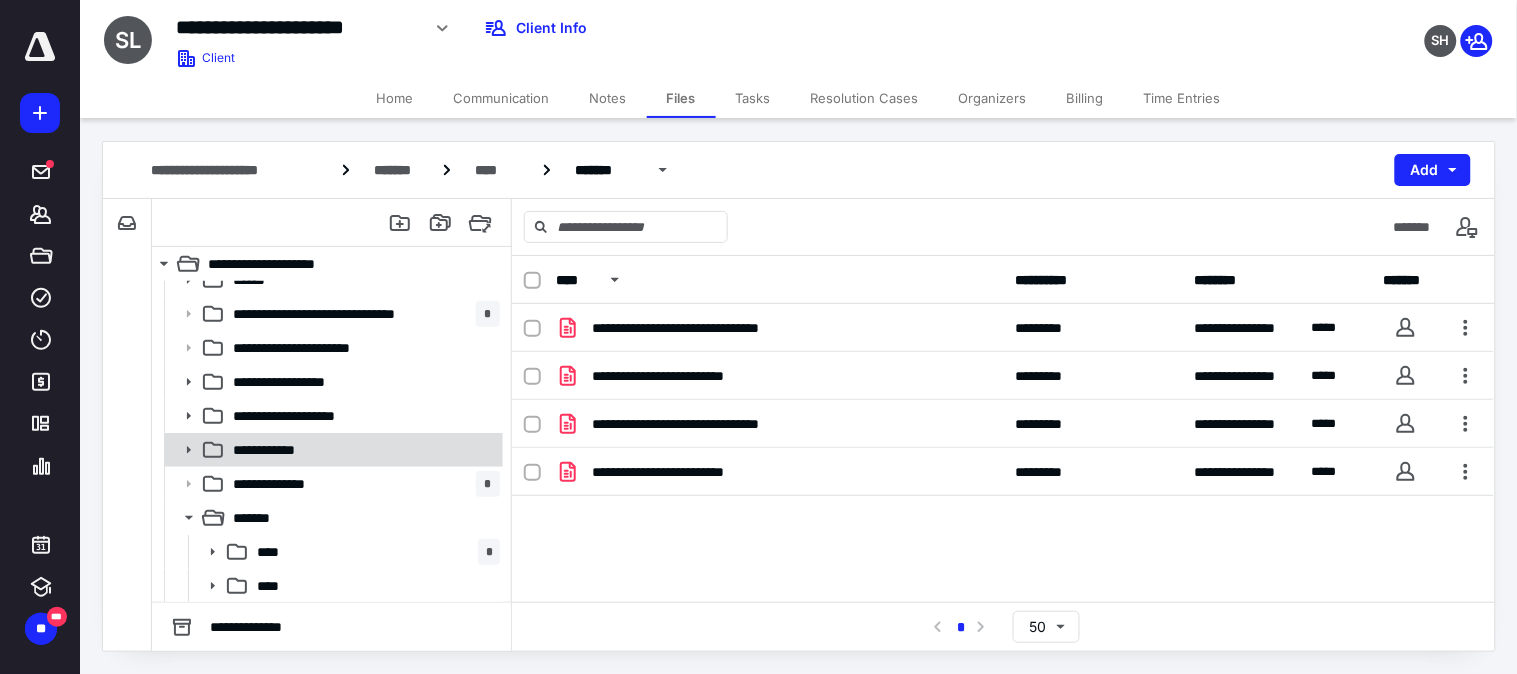 scroll, scrollTop: 0, scrollLeft: 0, axis: both 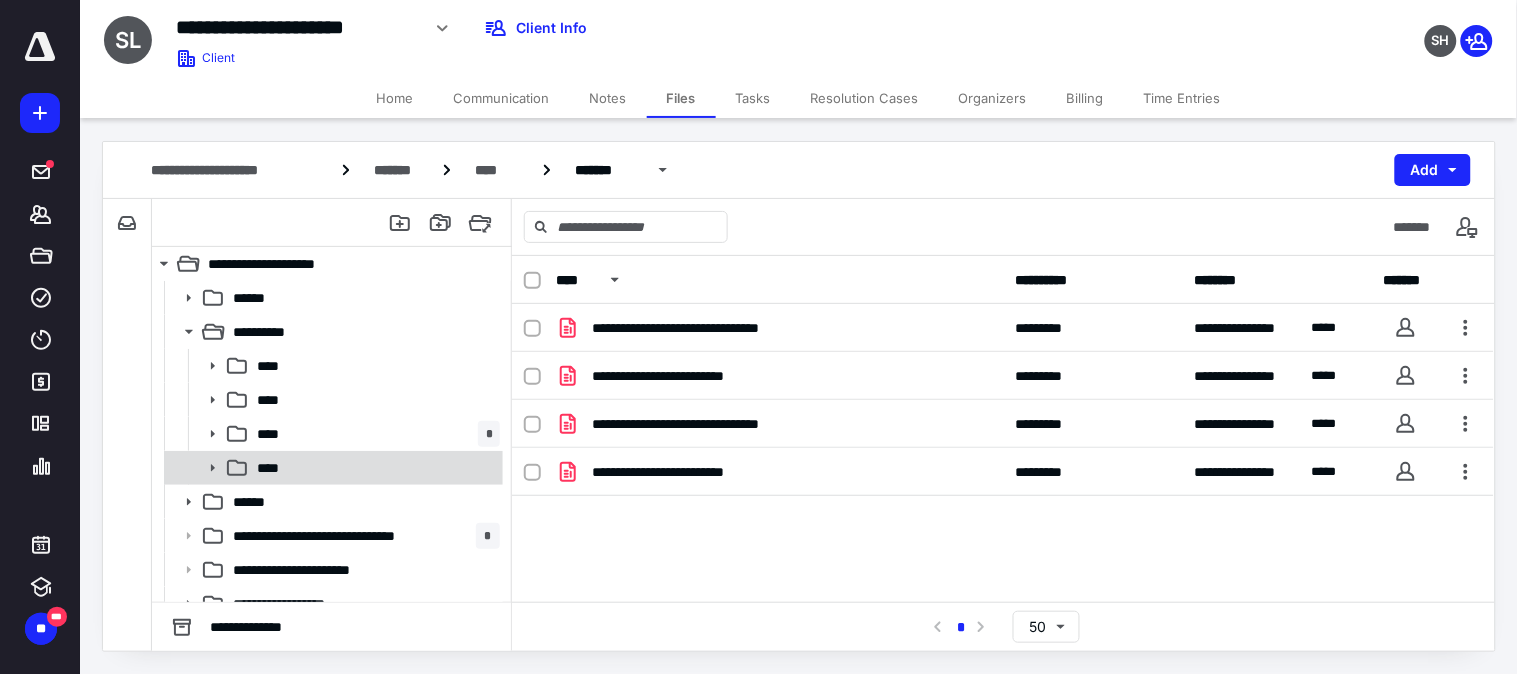 click on "****" at bounding box center (374, 468) 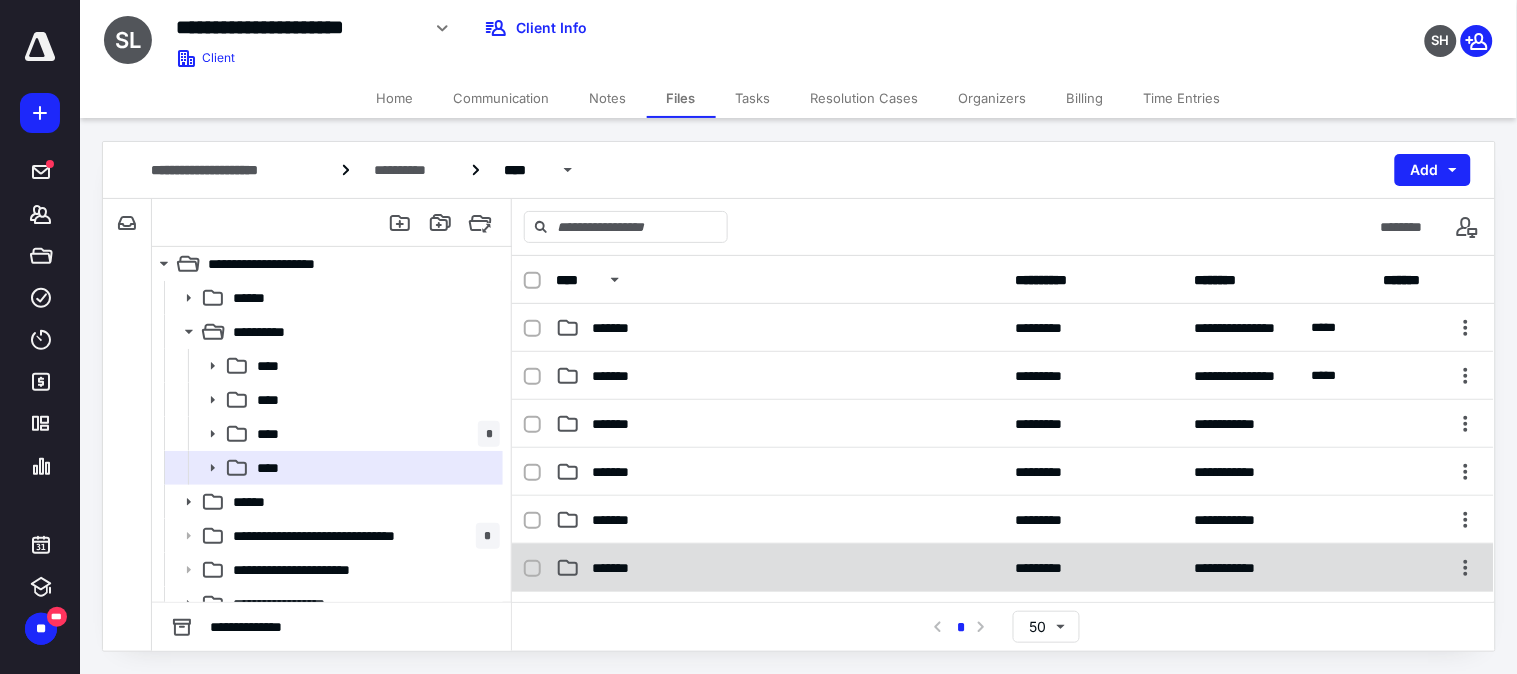 scroll, scrollTop: 111, scrollLeft: 0, axis: vertical 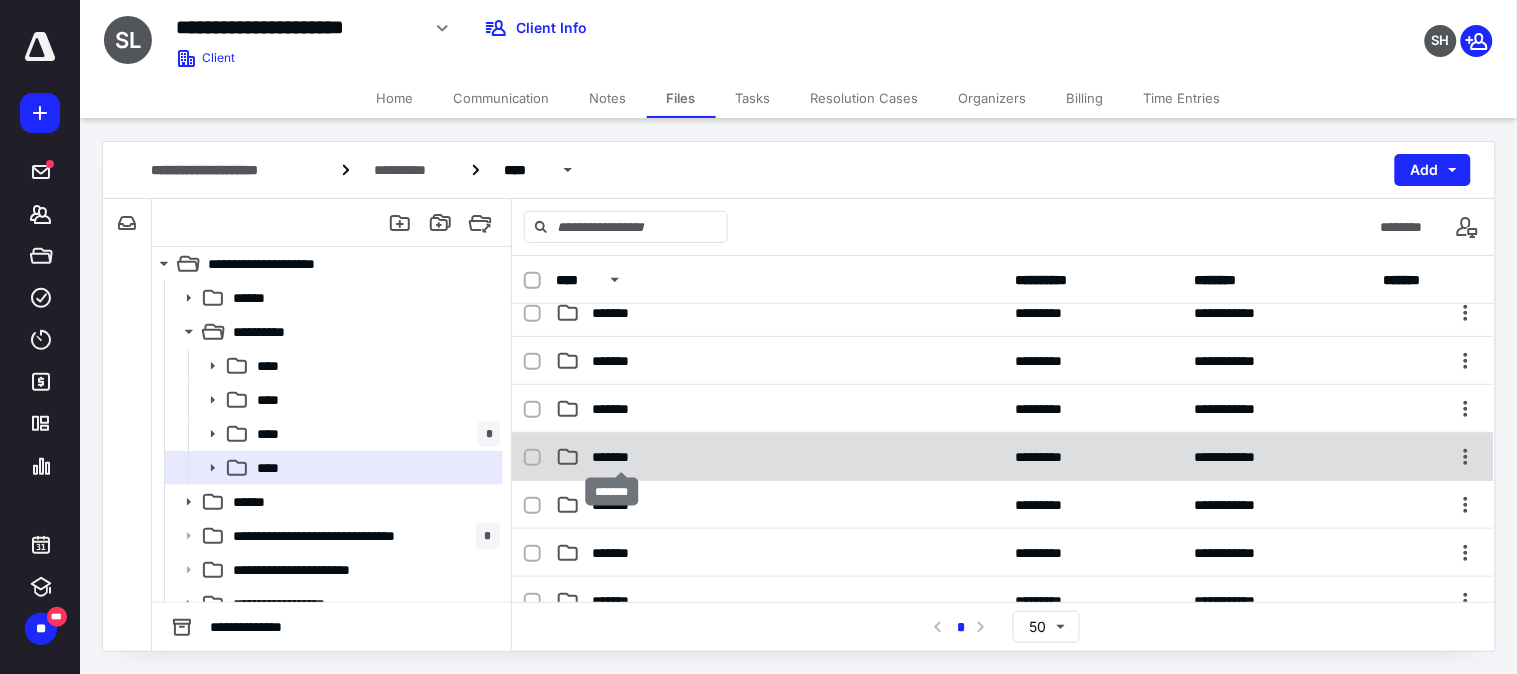 click on "*******" at bounding box center (621, 457) 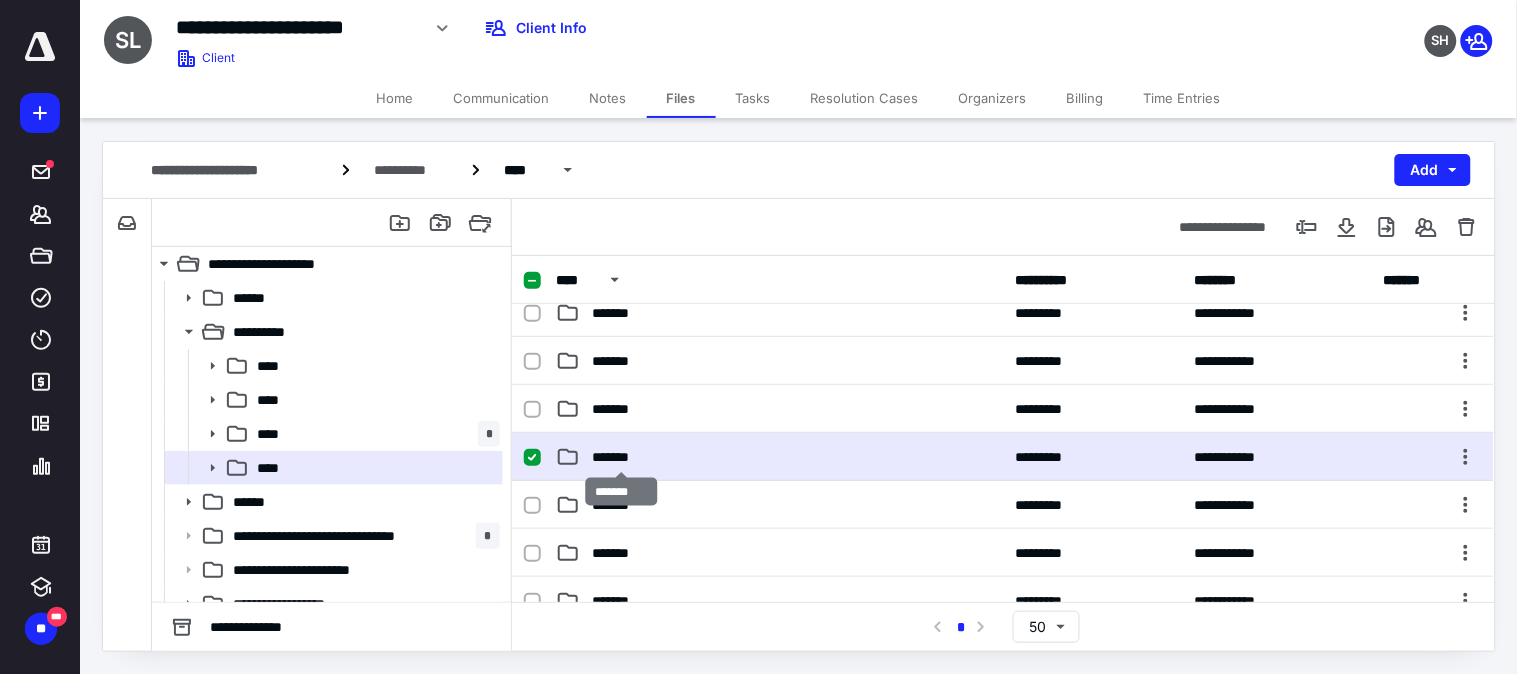 click on "*******" at bounding box center (621, 457) 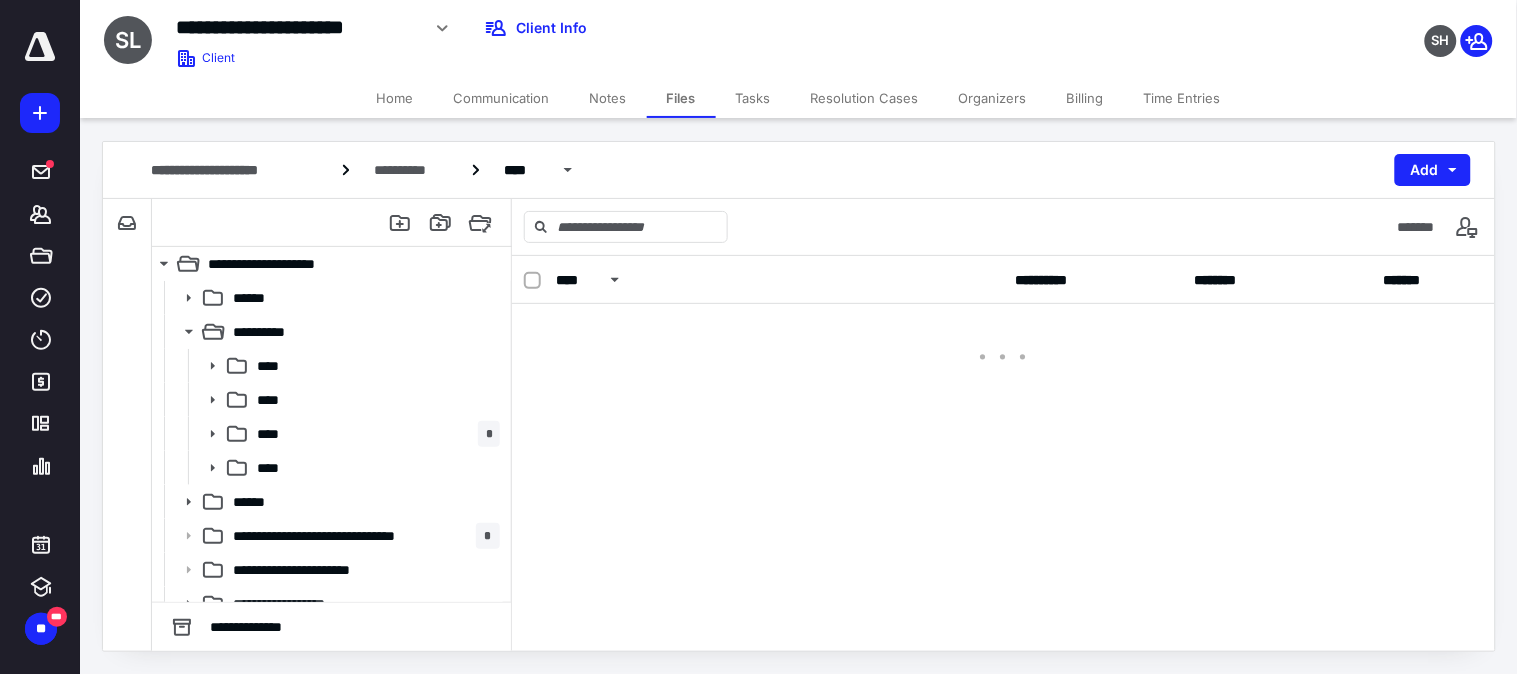 scroll, scrollTop: 0, scrollLeft: 0, axis: both 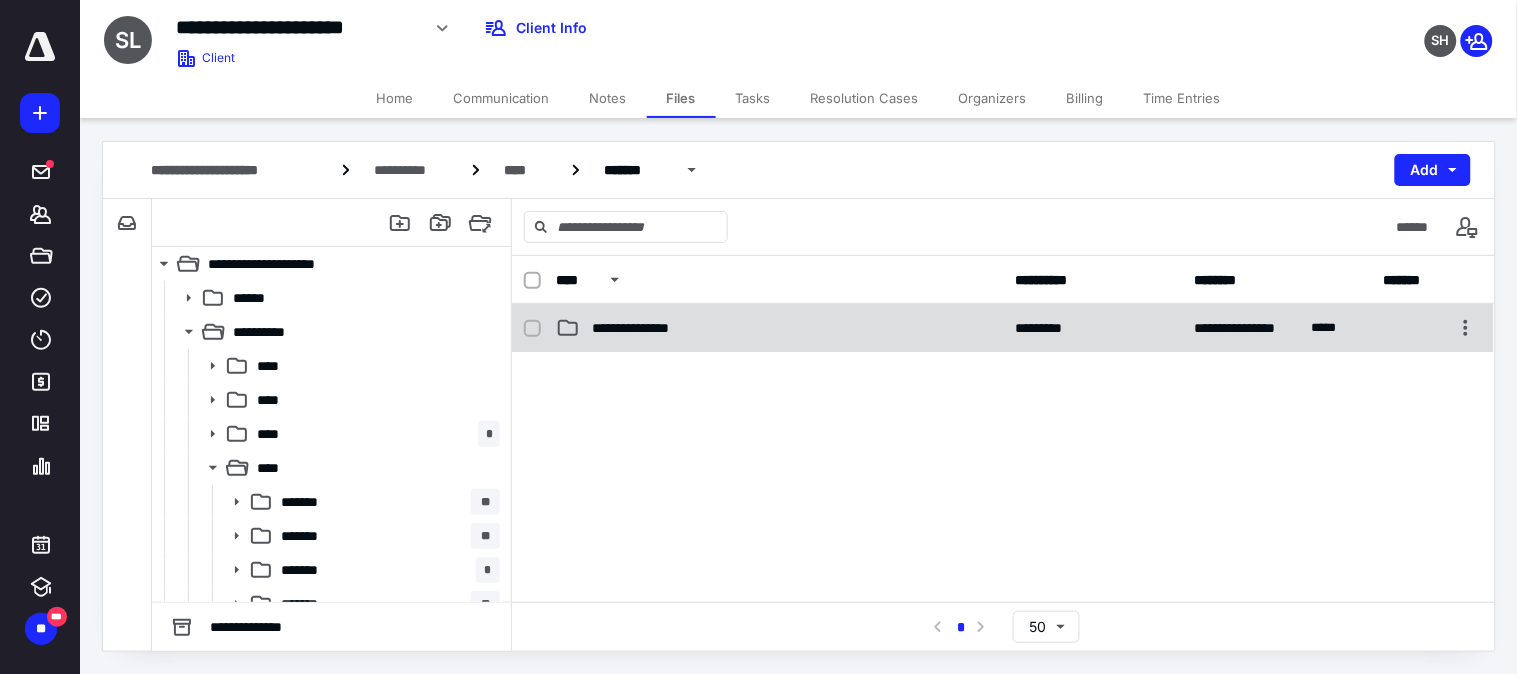 click on "**********" at bounding box center (648, 328) 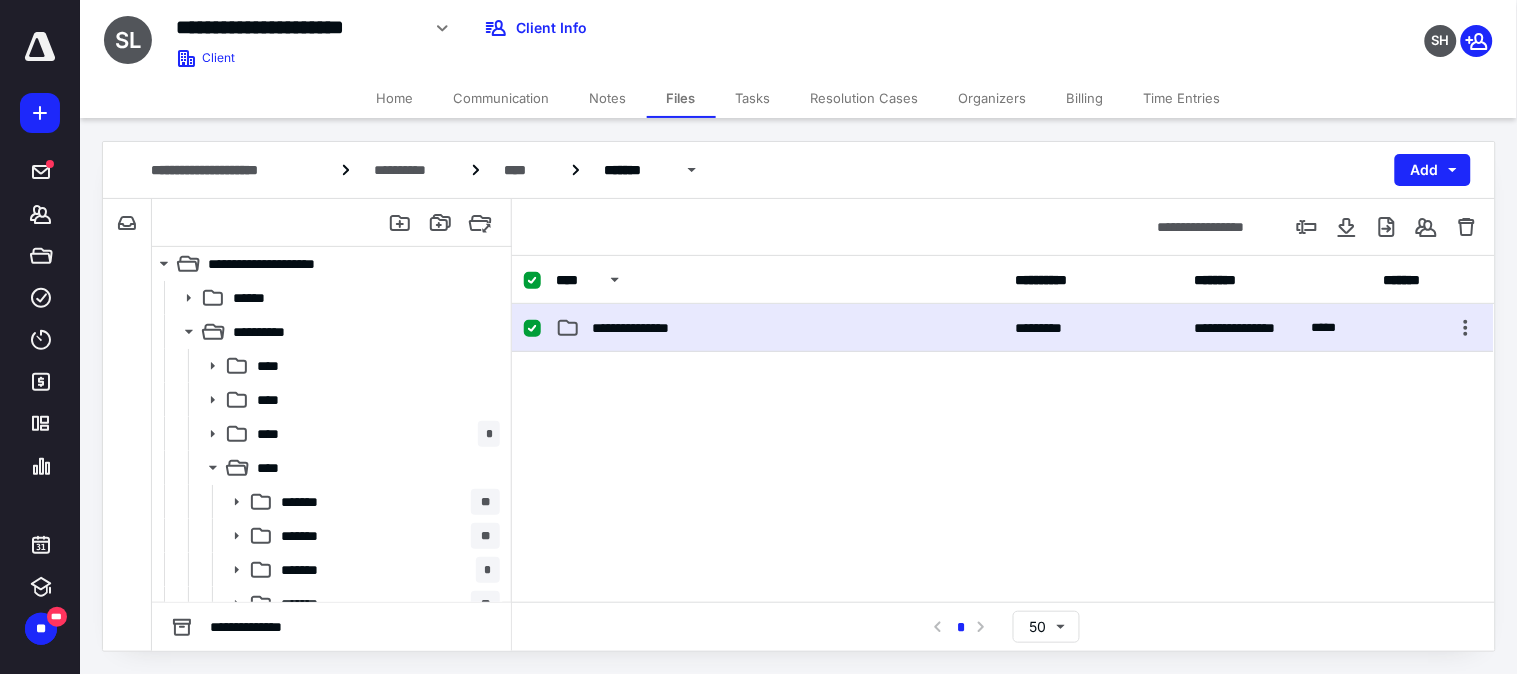 click on "**********" at bounding box center [648, 328] 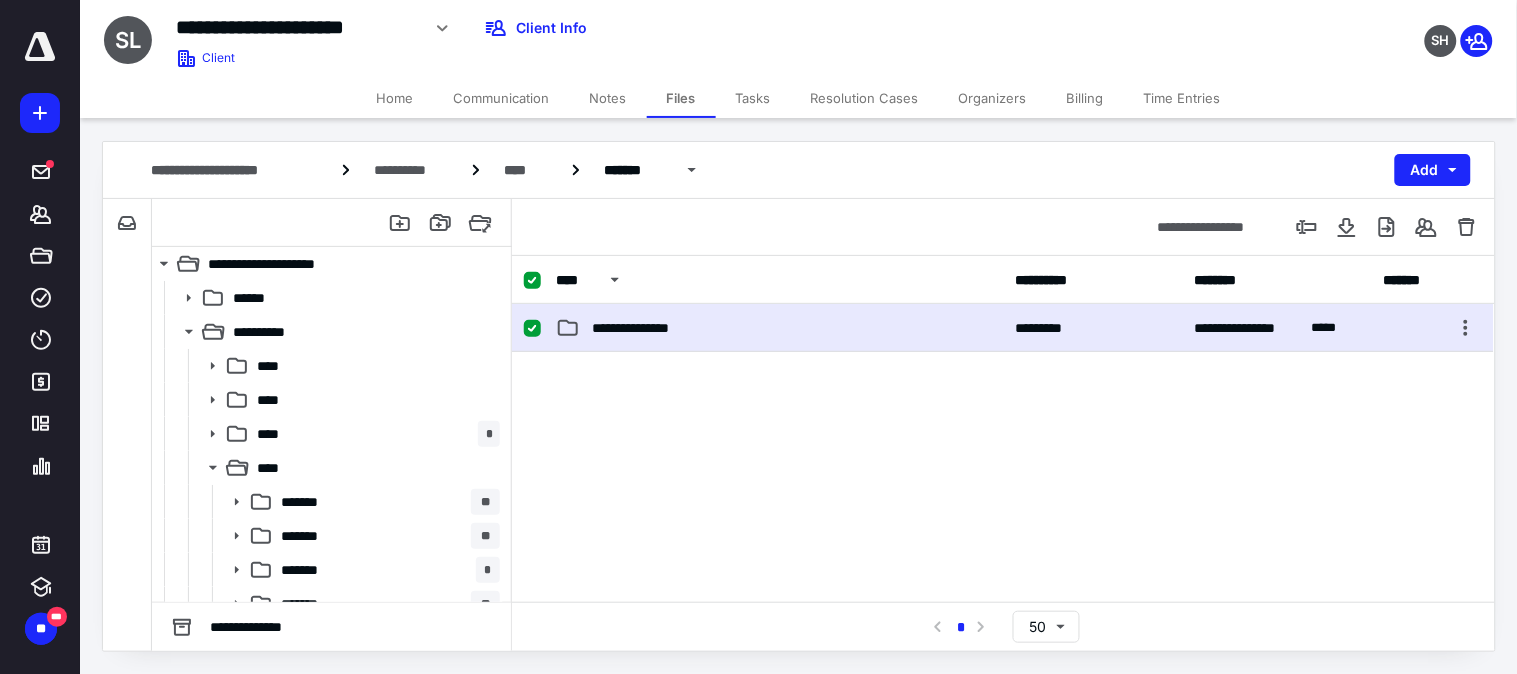 checkbox on "false" 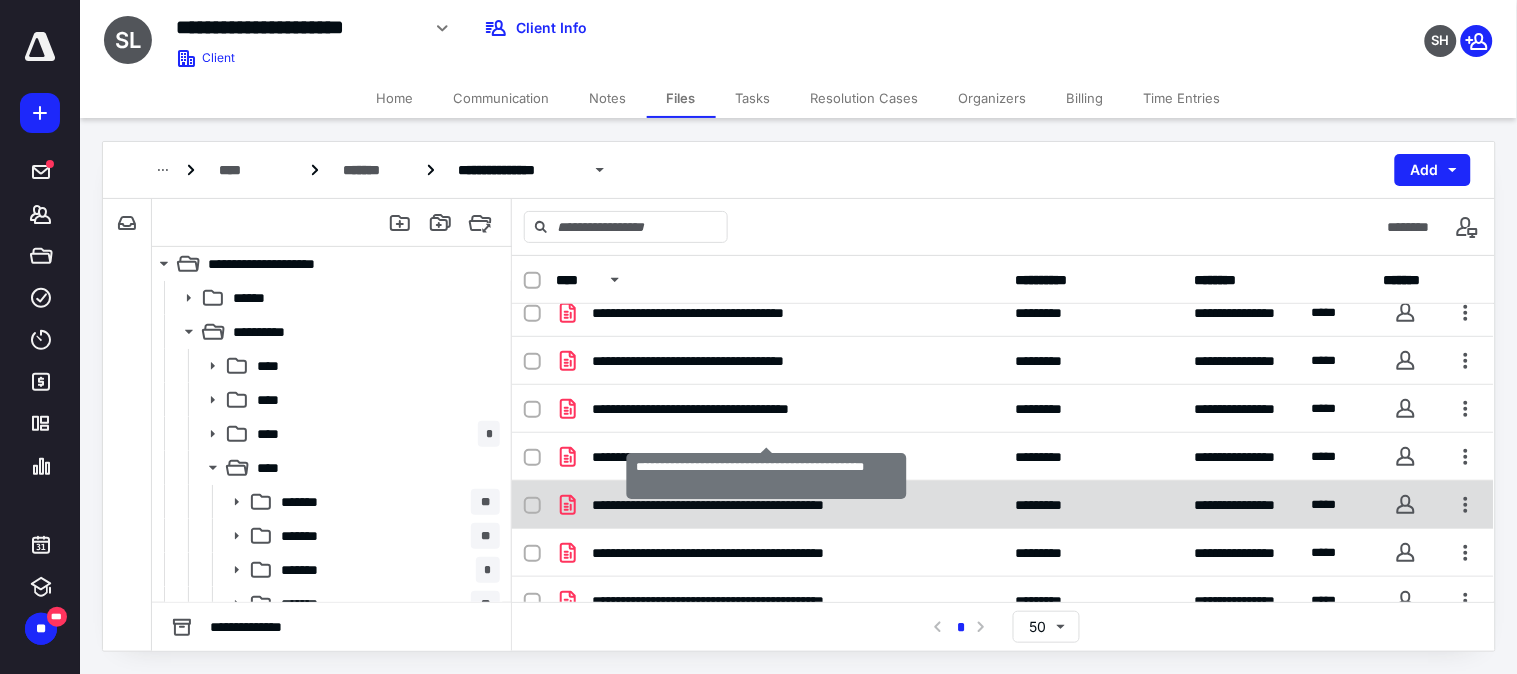 scroll, scrollTop: 183, scrollLeft: 0, axis: vertical 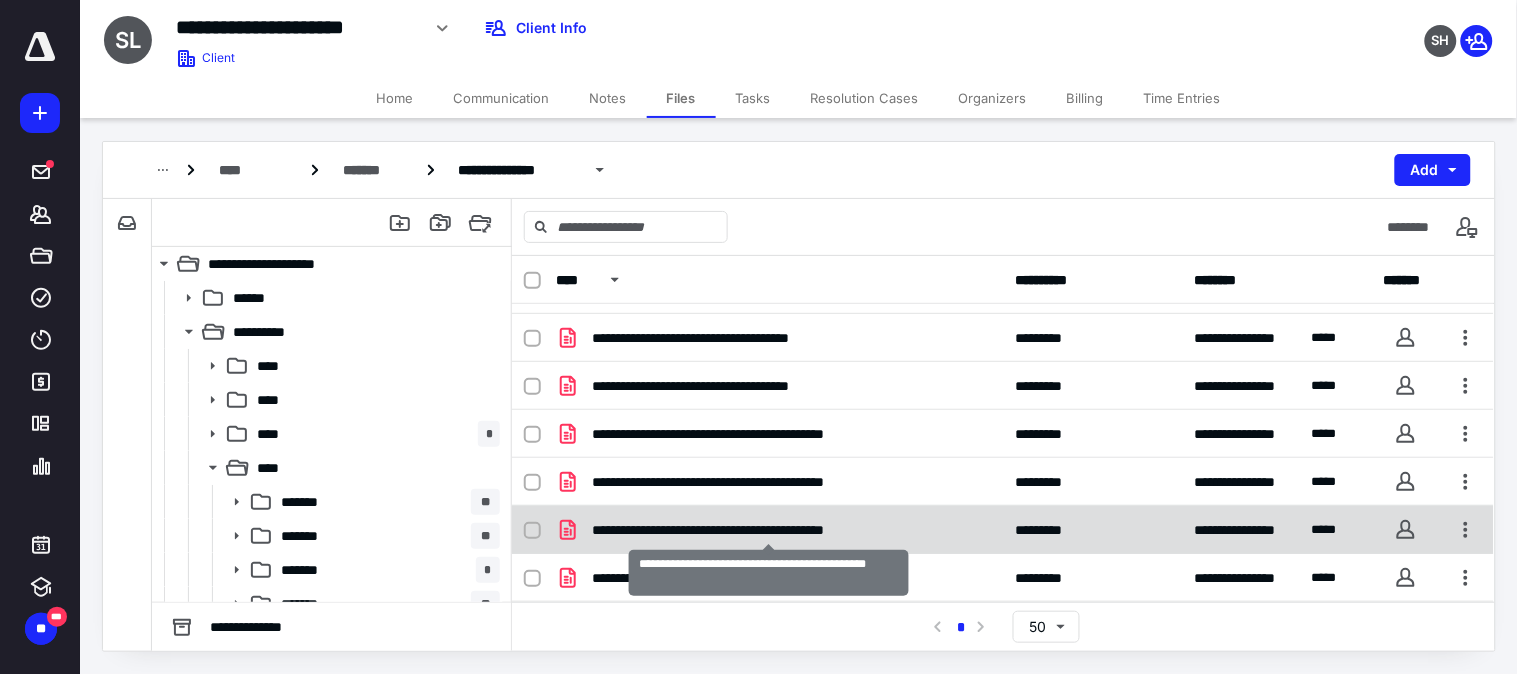 click on "**********" at bounding box center (768, 530) 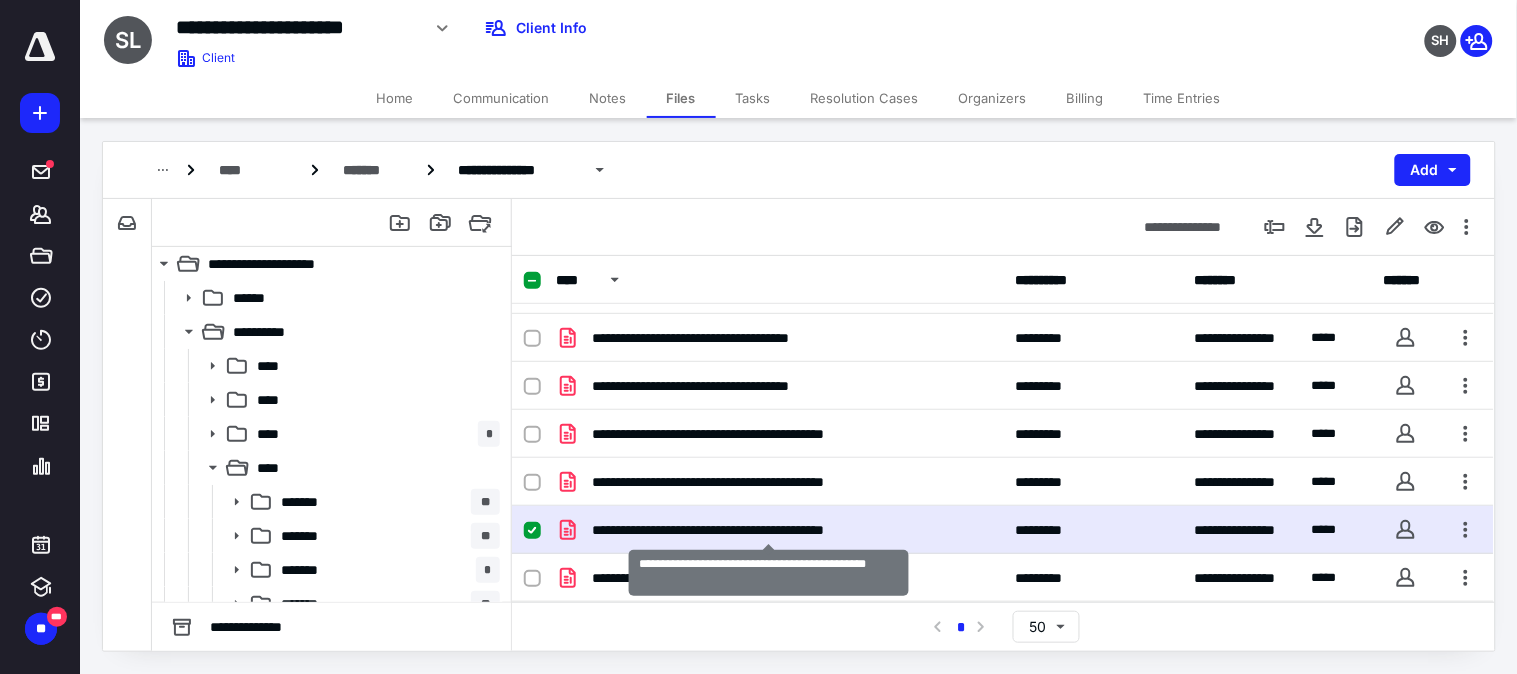 click on "**********" at bounding box center [768, 530] 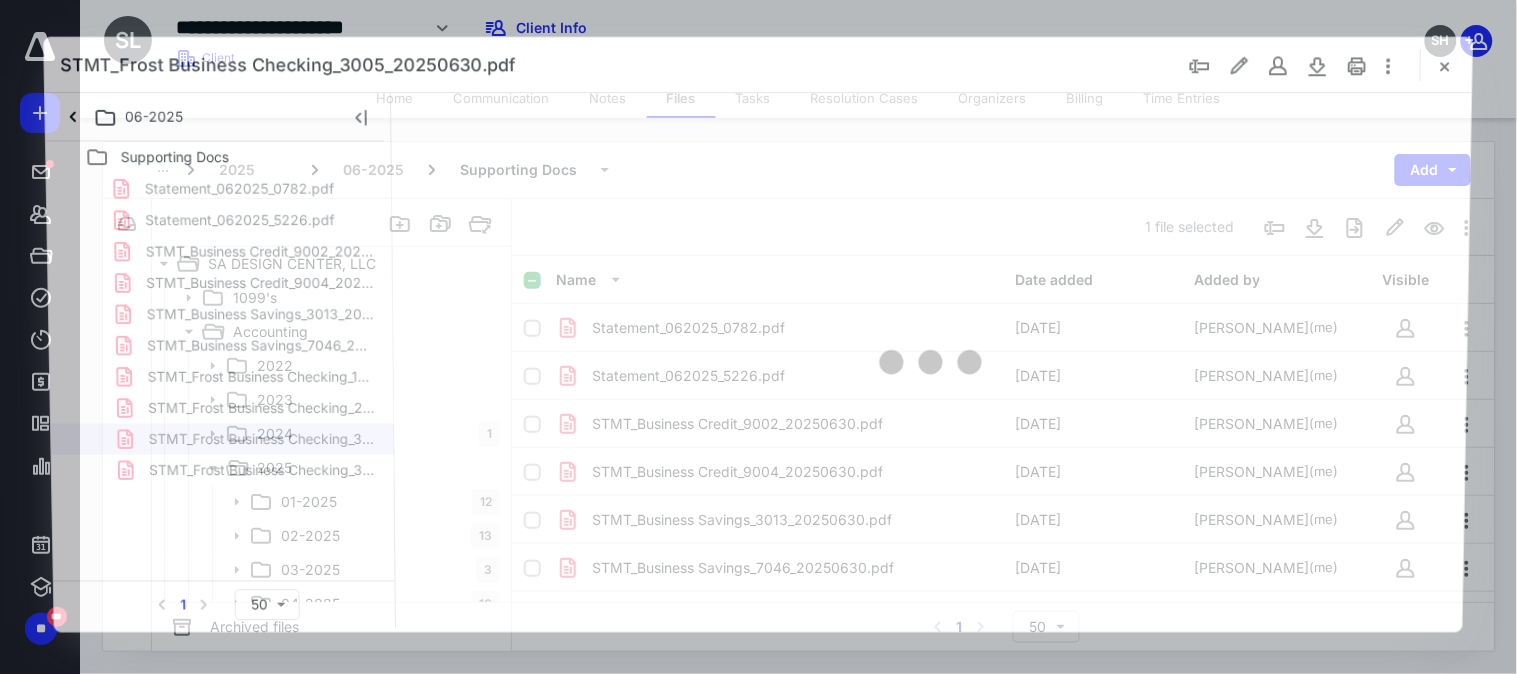 scroll, scrollTop: 183, scrollLeft: 0, axis: vertical 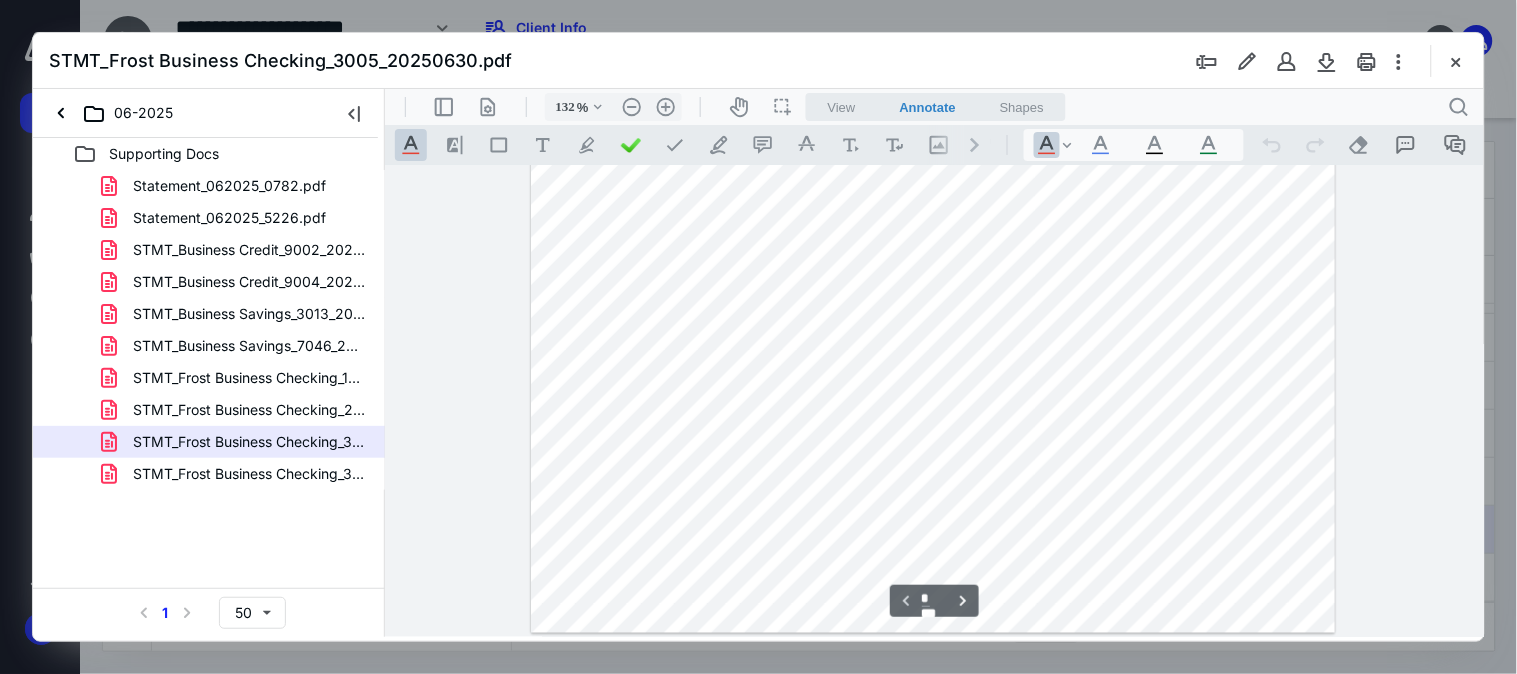 type on "157" 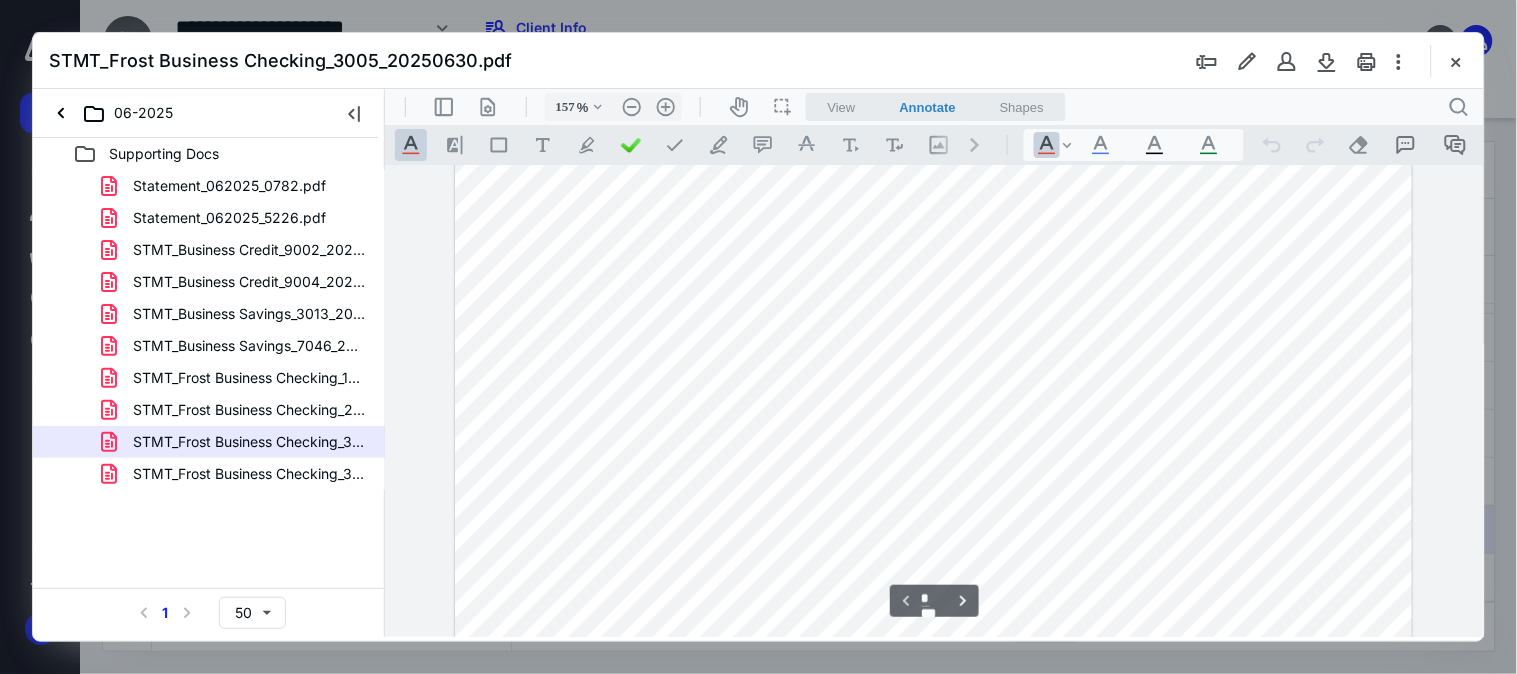 scroll, scrollTop: 0, scrollLeft: 0, axis: both 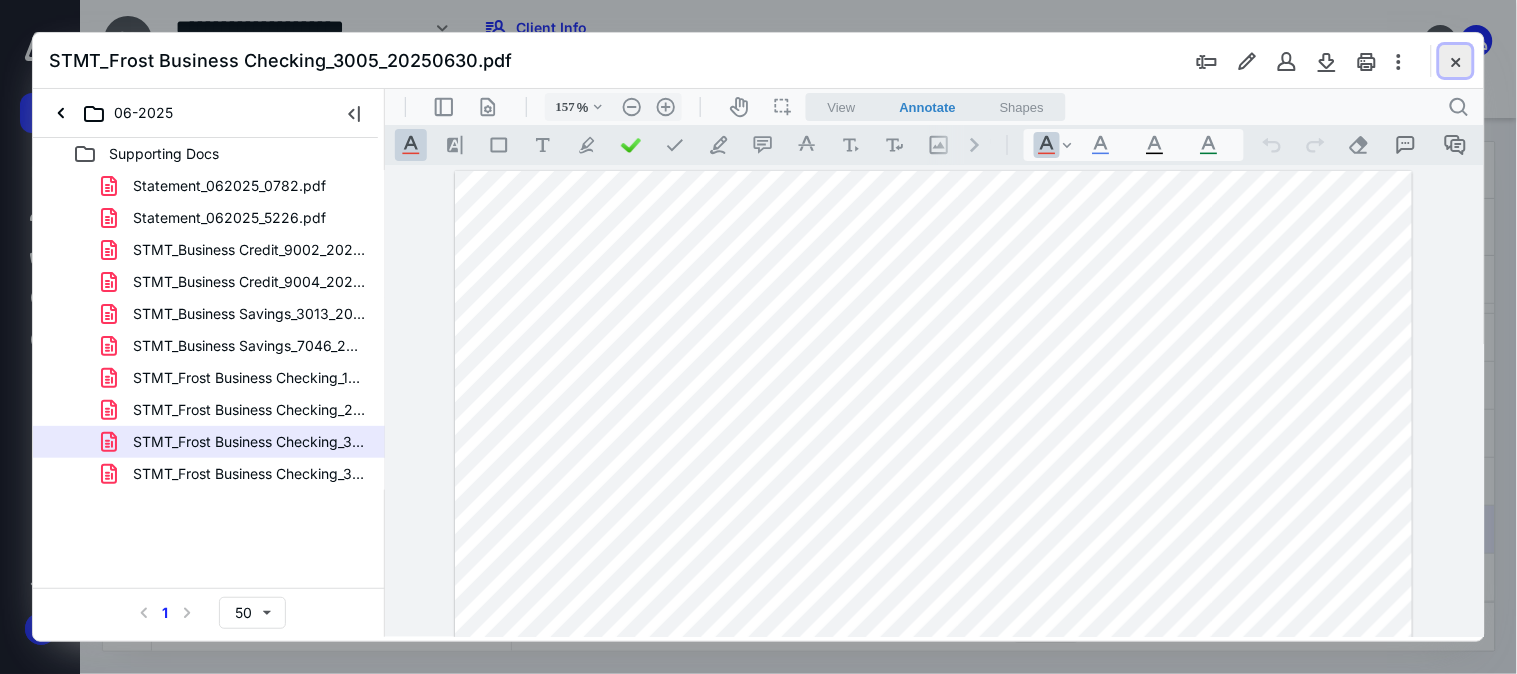 type 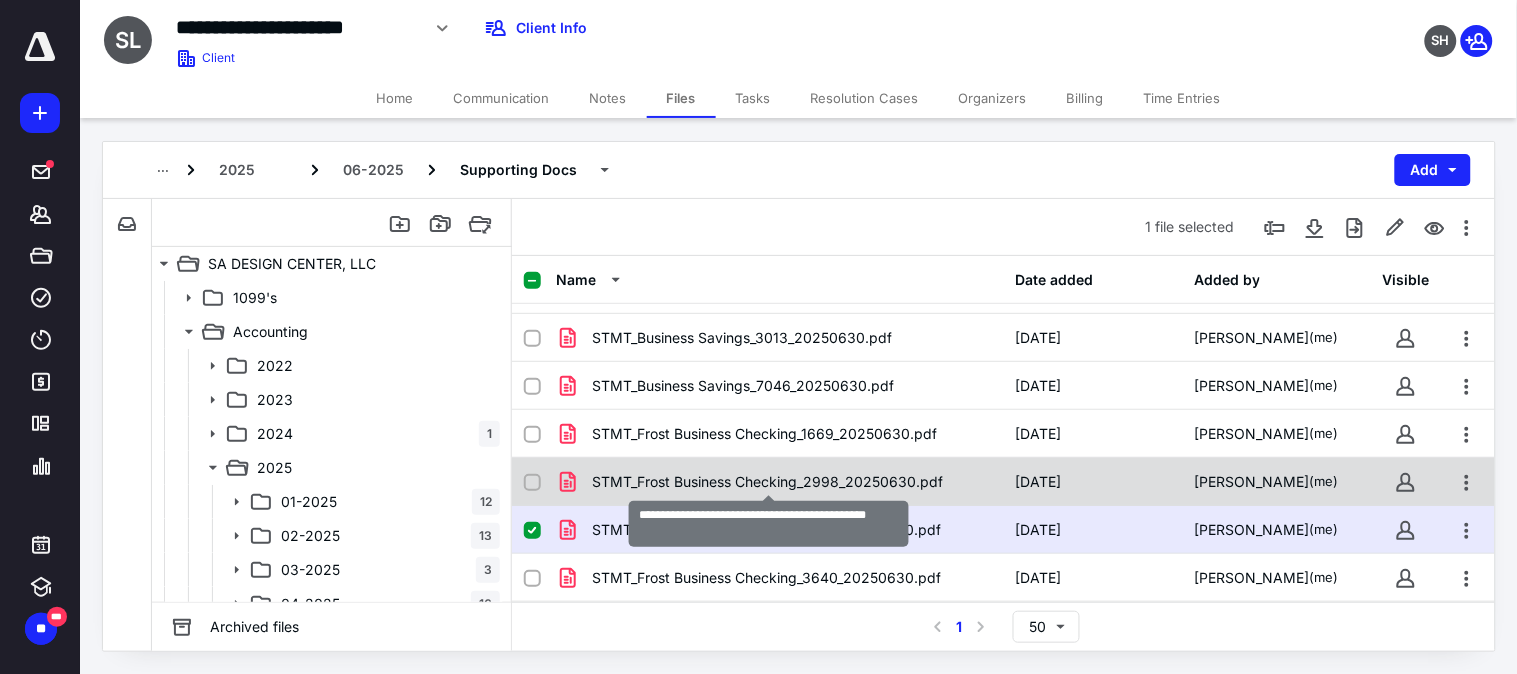 click on "STMT_Frost Business Checking_2998_20250630.pdf" at bounding box center [767, 482] 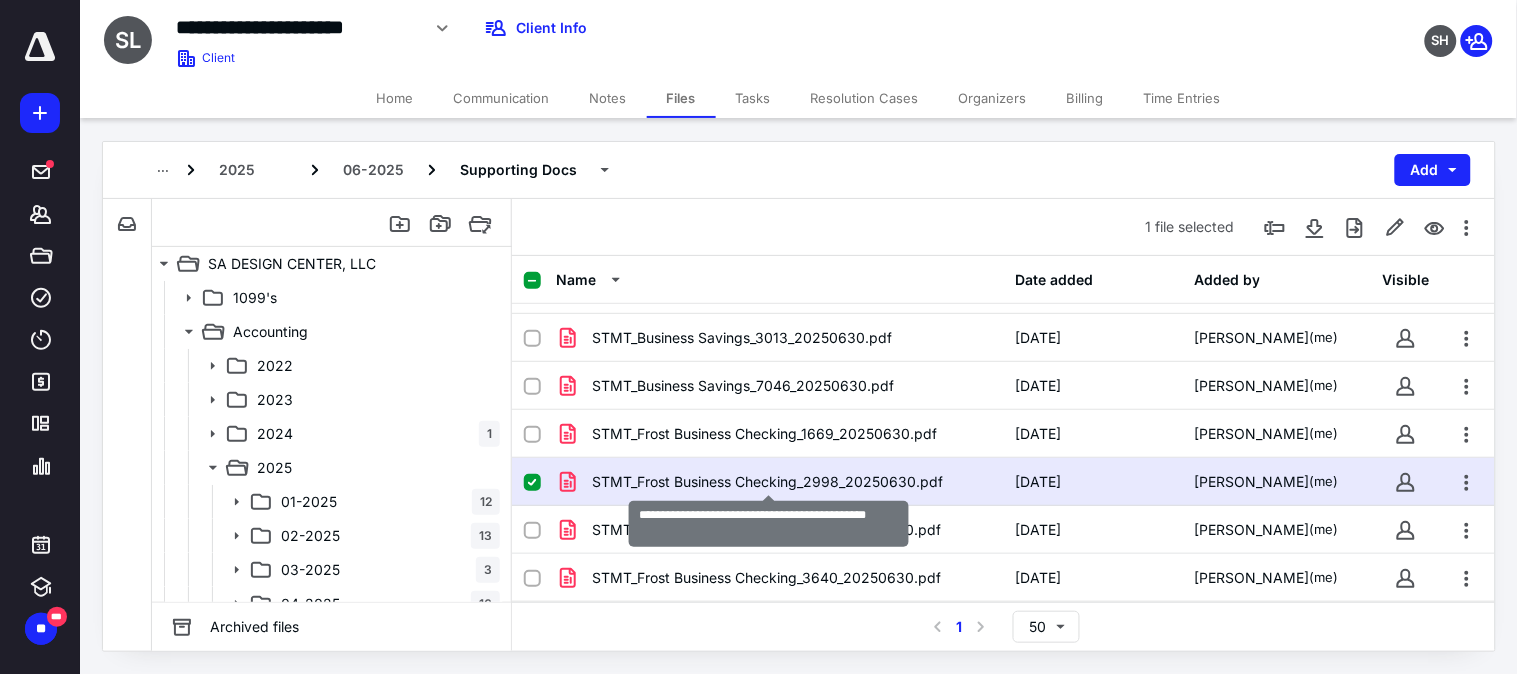 click on "STMT_Frost Business Checking_2998_20250630.pdf" at bounding box center [767, 482] 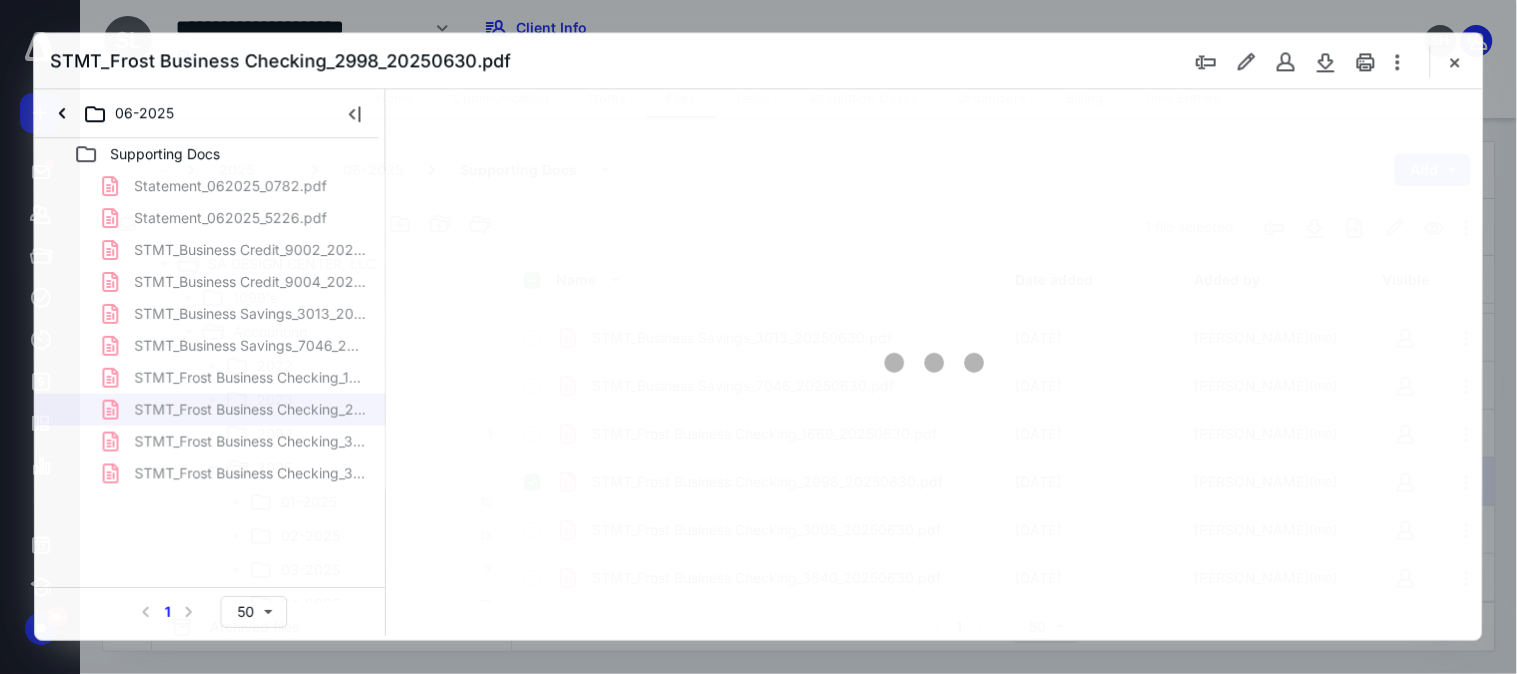 click at bounding box center (934, 362) 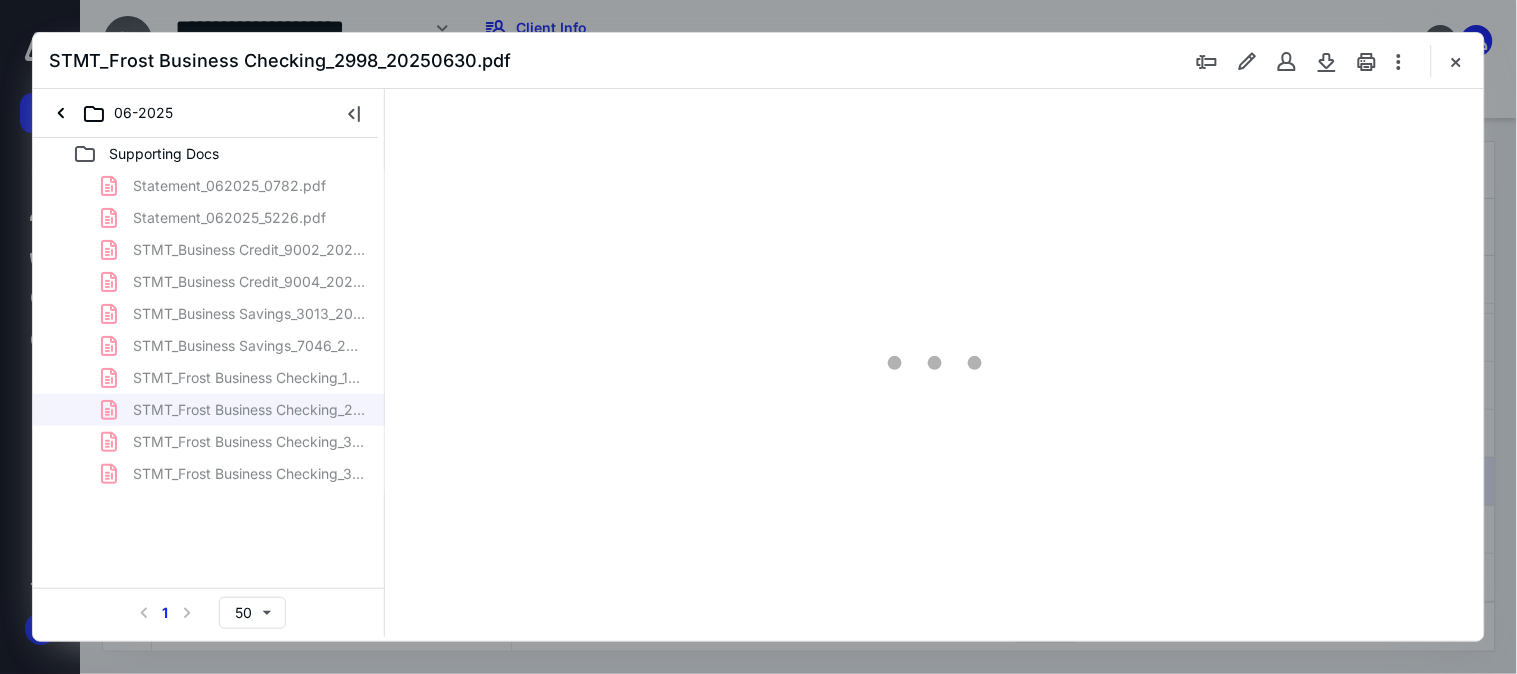 click at bounding box center [934, 363] 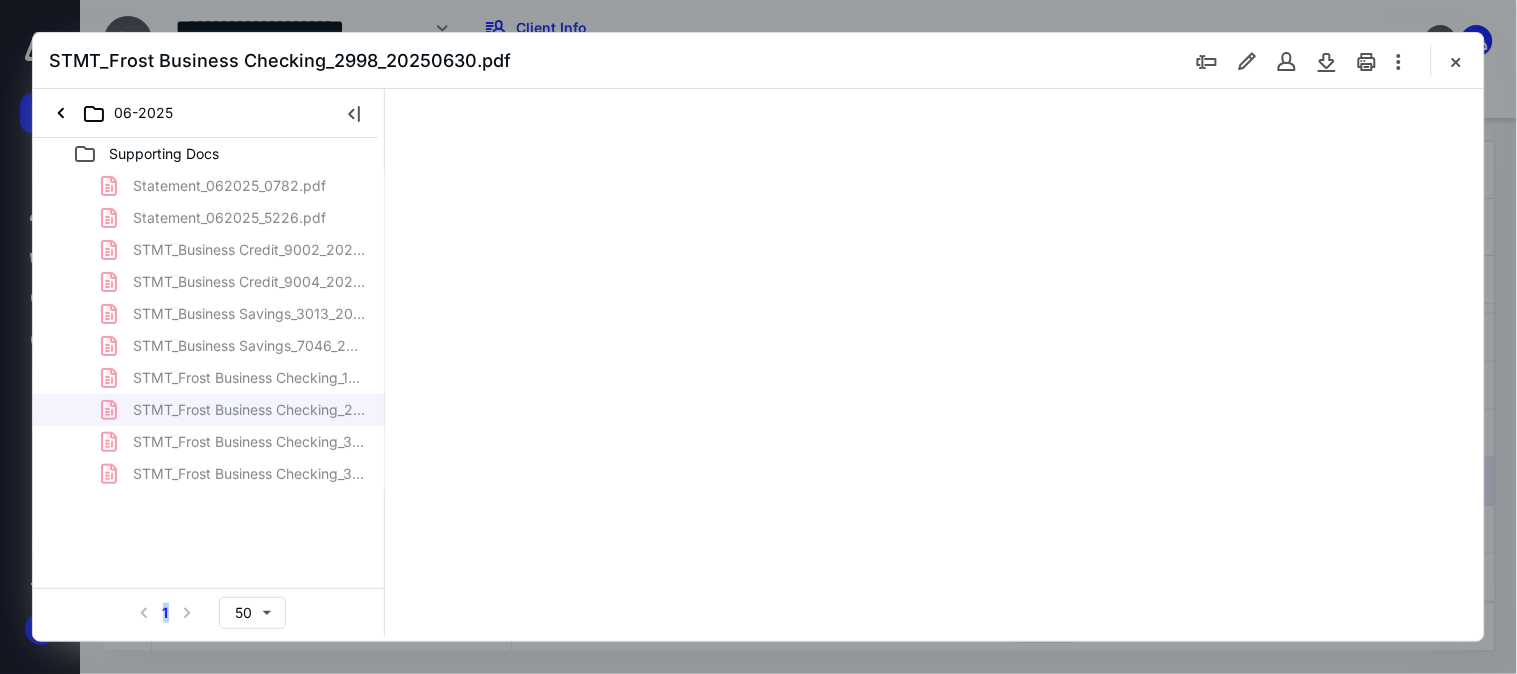 scroll, scrollTop: 0, scrollLeft: 0, axis: both 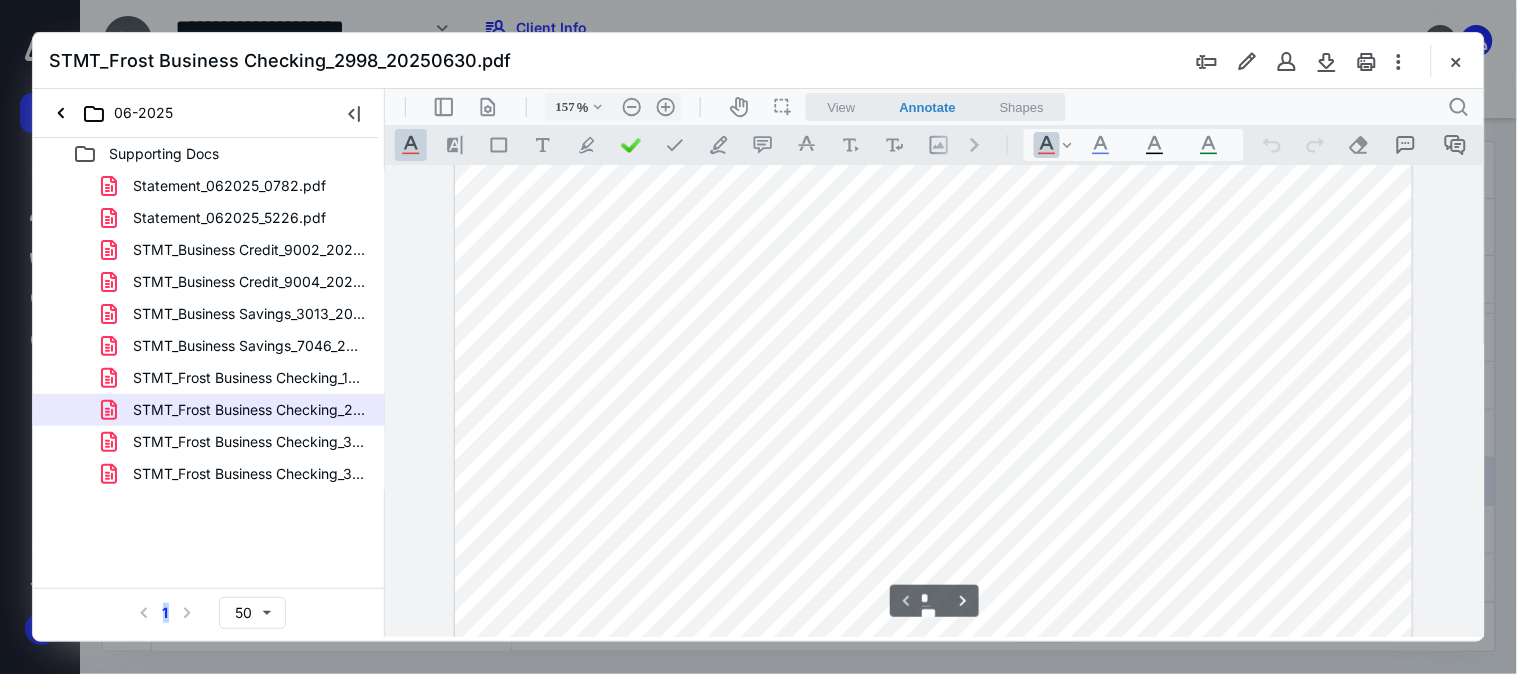 type on "207" 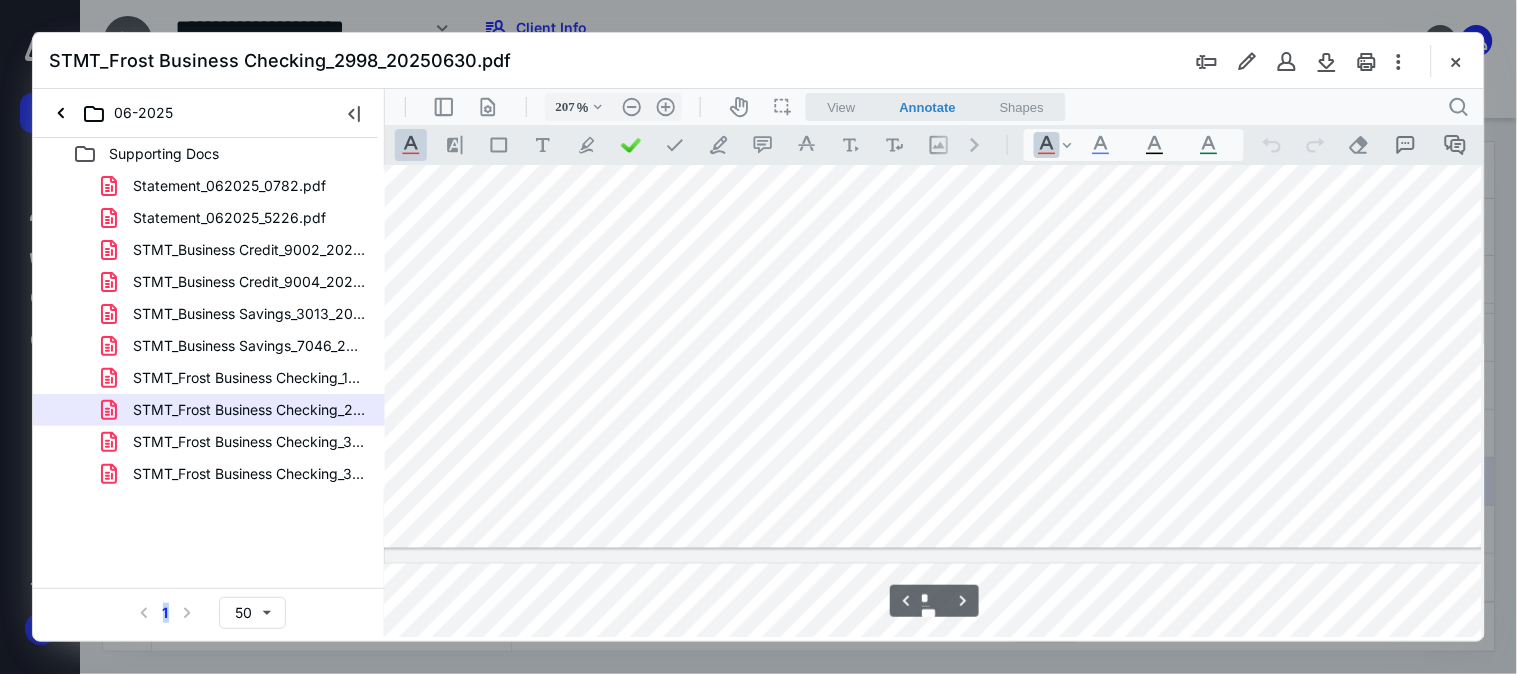 type on "*" 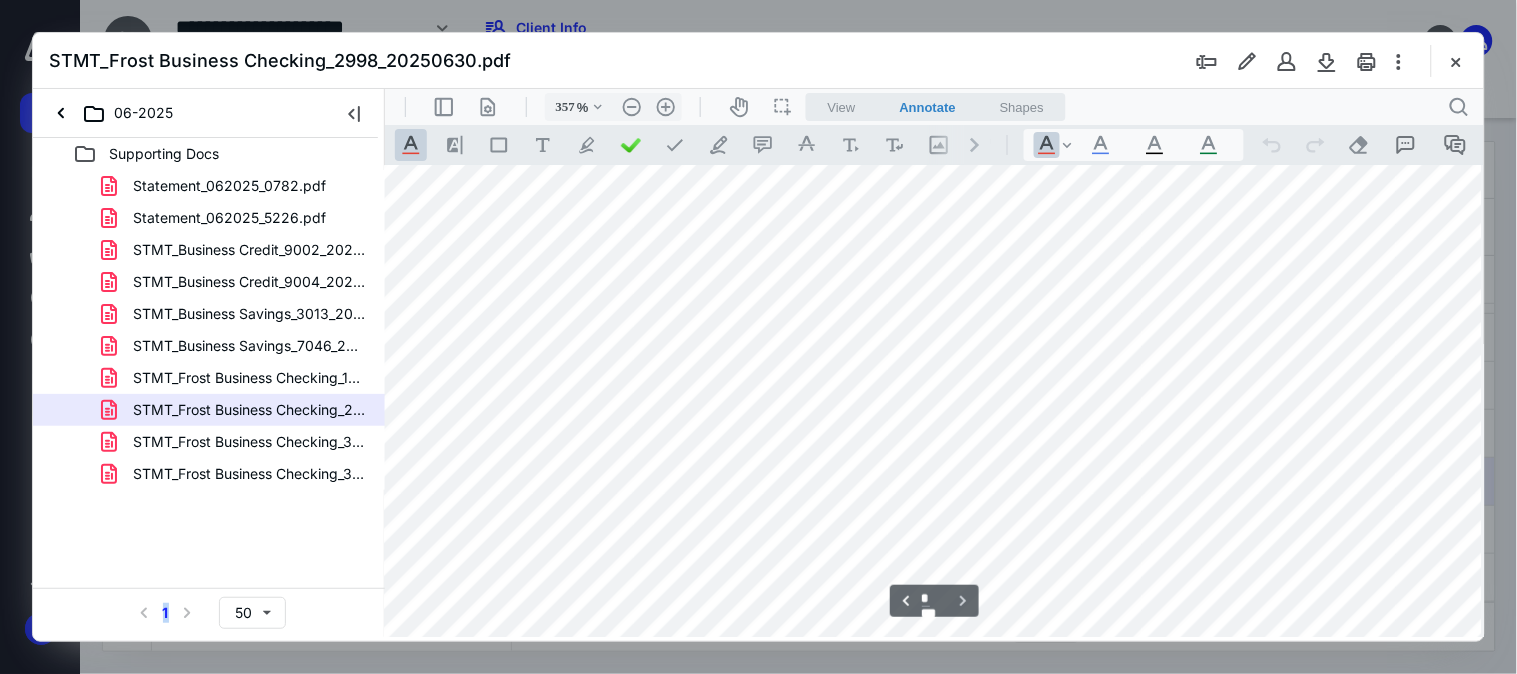 scroll, scrollTop: 9753, scrollLeft: 260, axis: both 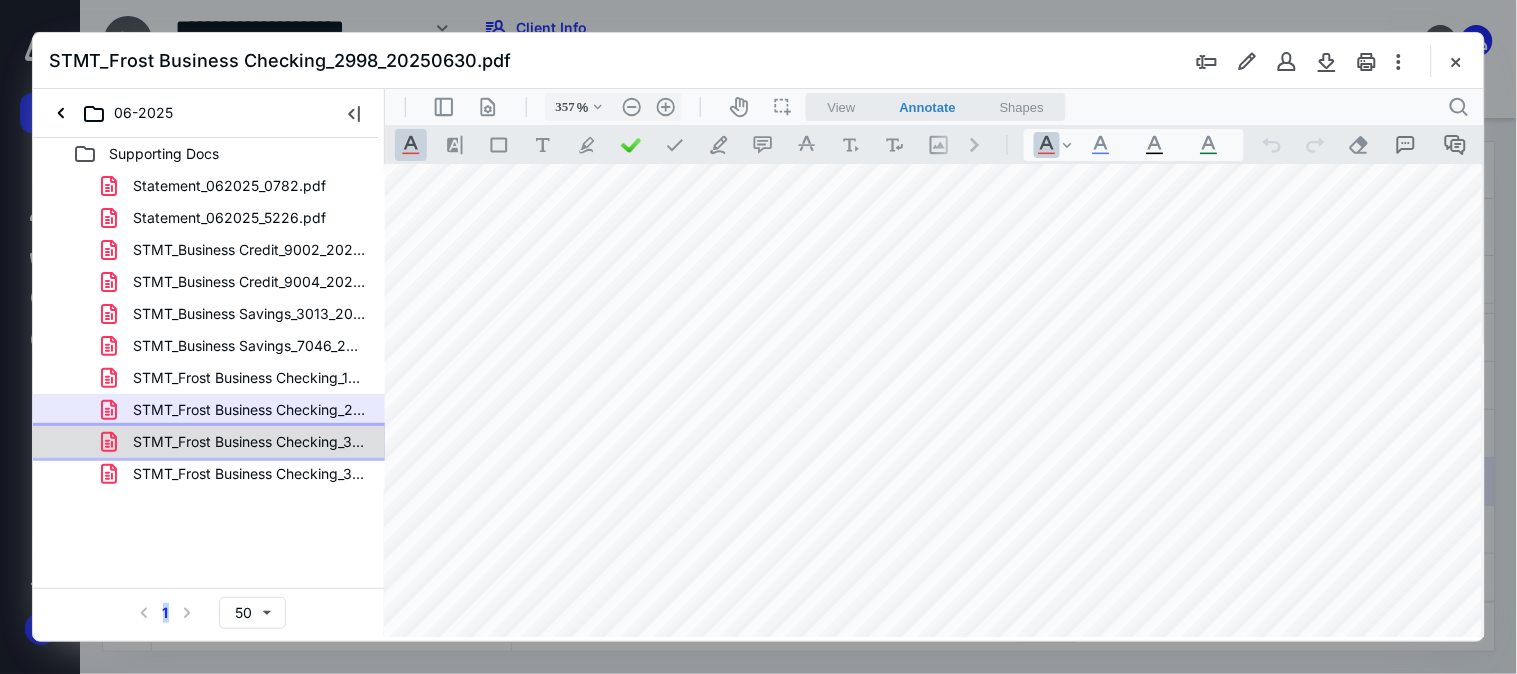 click on "STMT_Frost Business Checking_3005_20250630.pdf" at bounding box center [249, 442] 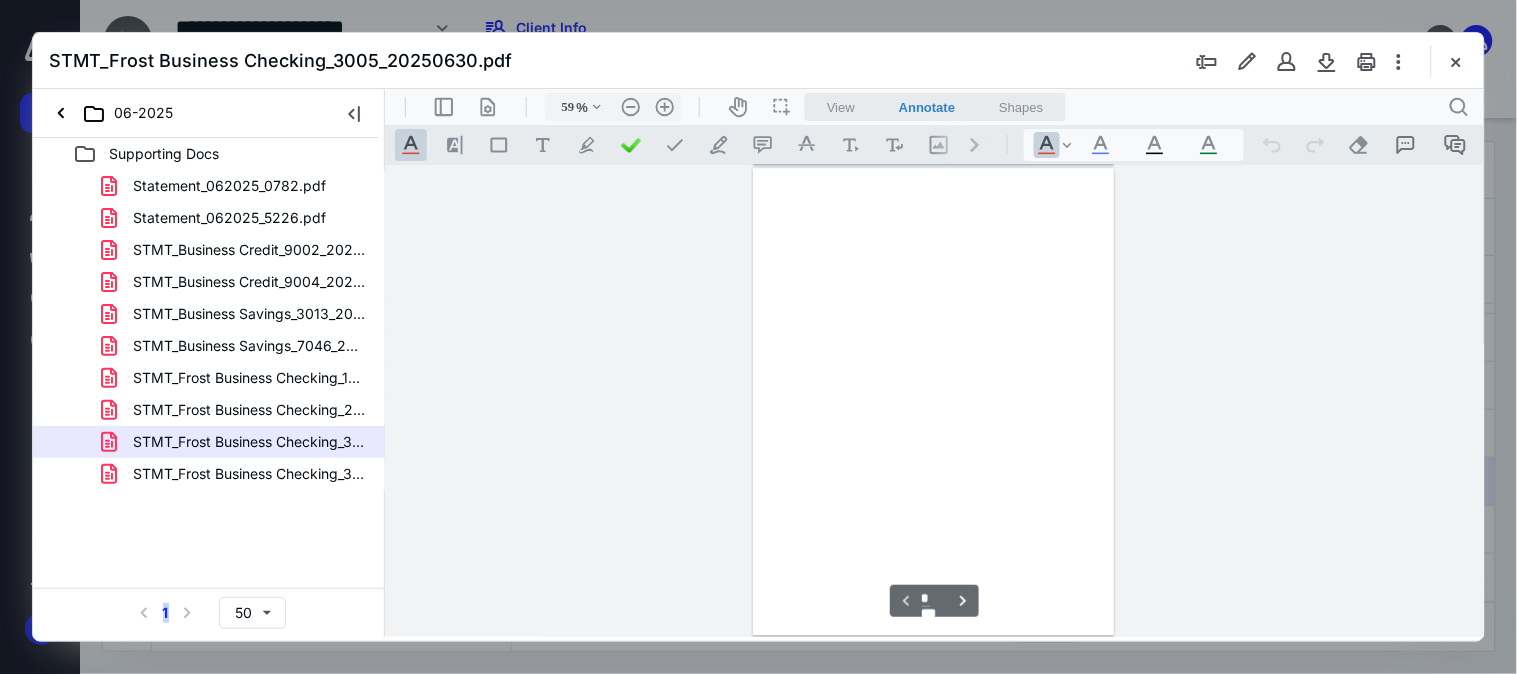 scroll, scrollTop: 77, scrollLeft: 0, axis: vertical 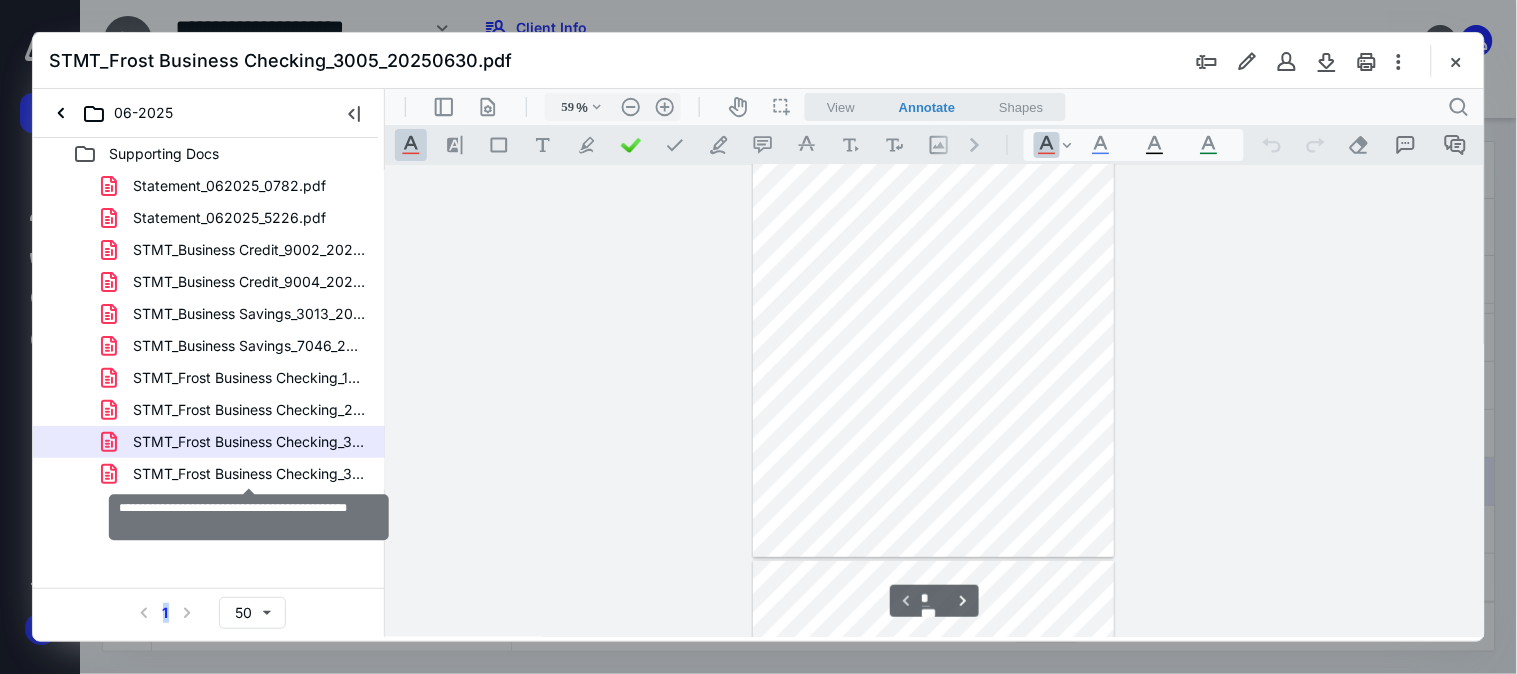 click on "STMT_Frost Business Checking_3640_20250630.pdf" at bounding box center [249, 474] 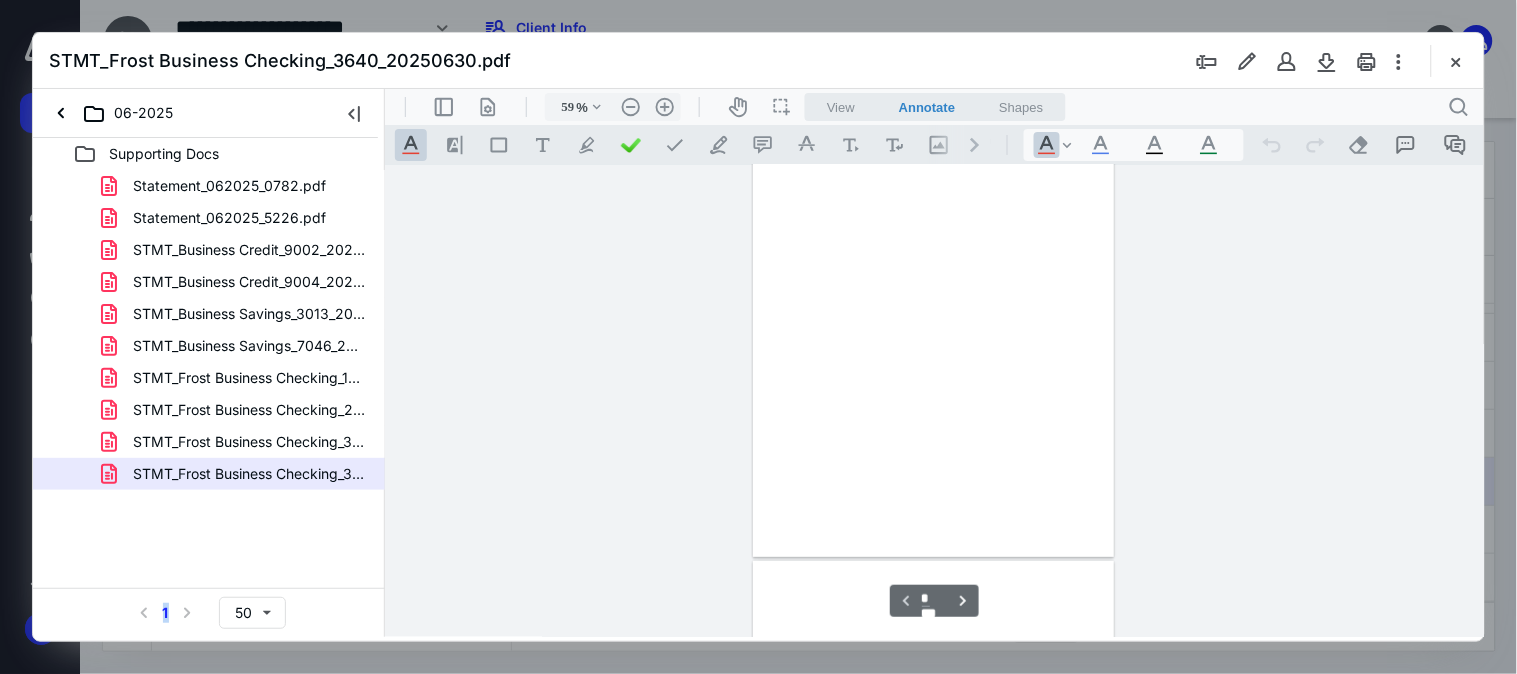 scroll, scrollTop: 77, scrollLeft: 0, axis: vertical 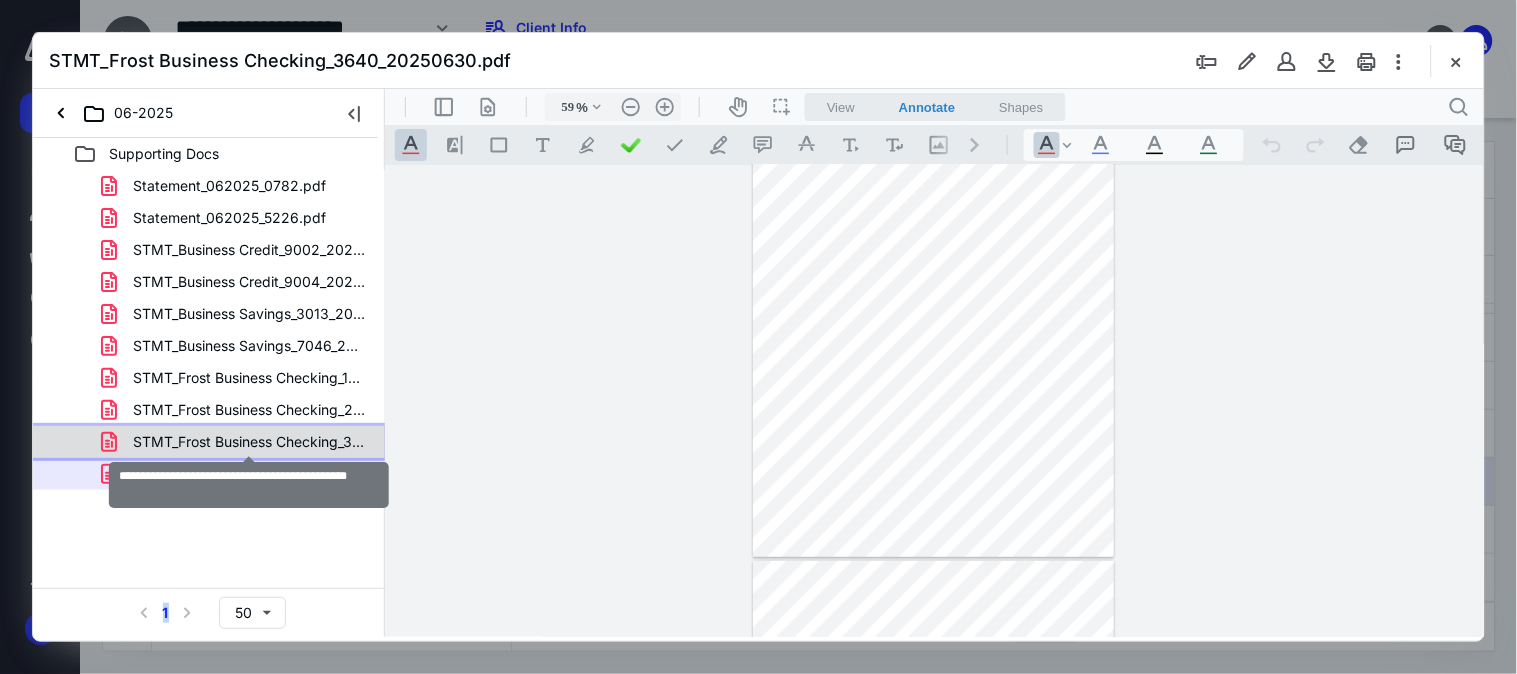 click on "STMT_Frost Business Checking_3005_20250630.pdf" at bounding box center (249, 442) 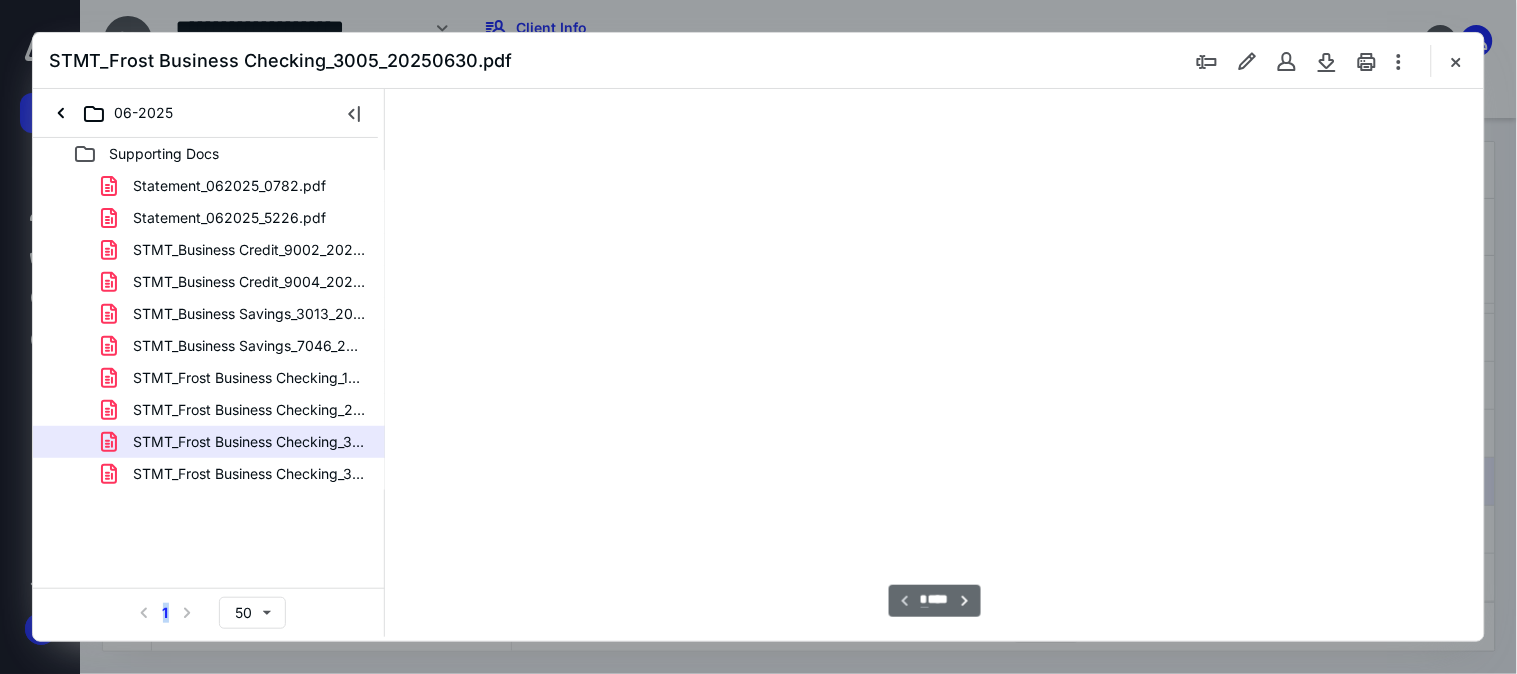scroll, scrollTop: 77, scrollLeft: 0, axis: vertical 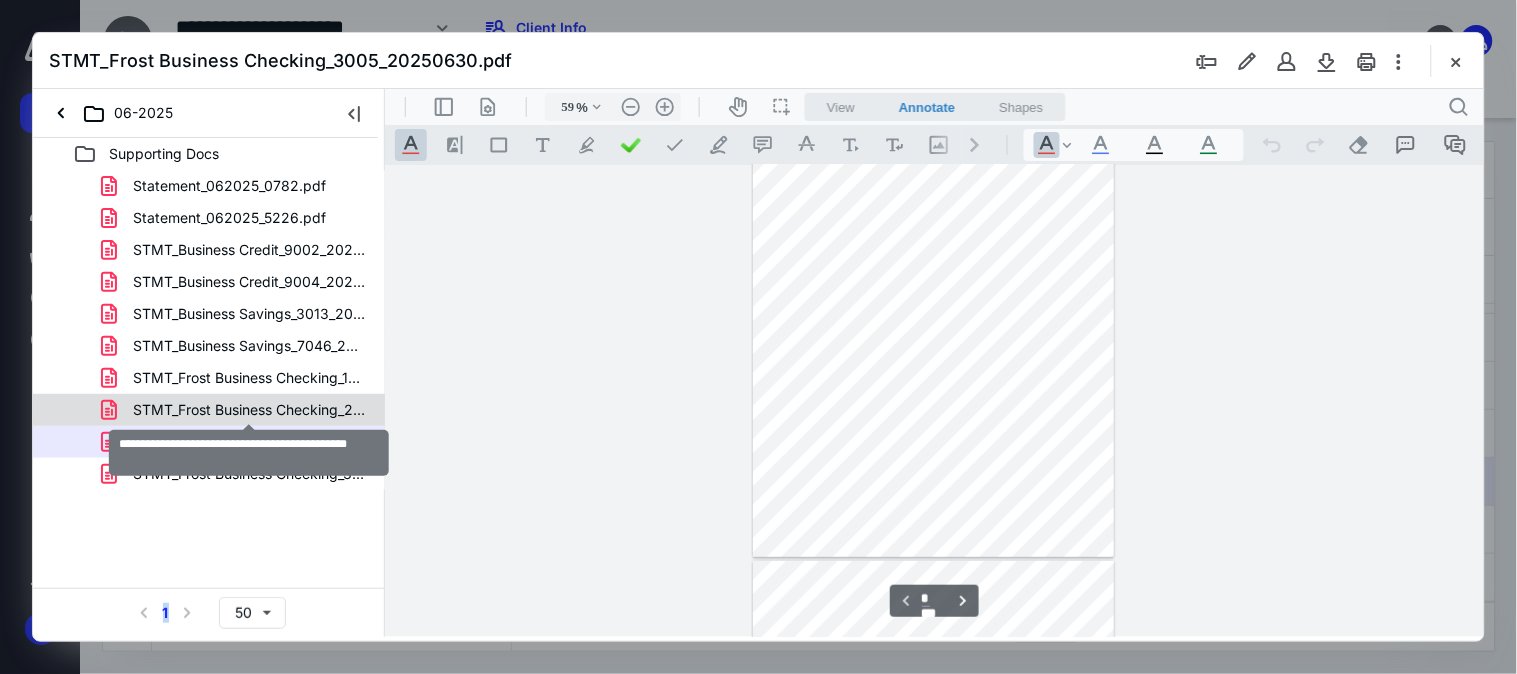 click on "STMT_Frost Business Checking_2998_20250630.pdf" at bounding box center [249, 410] 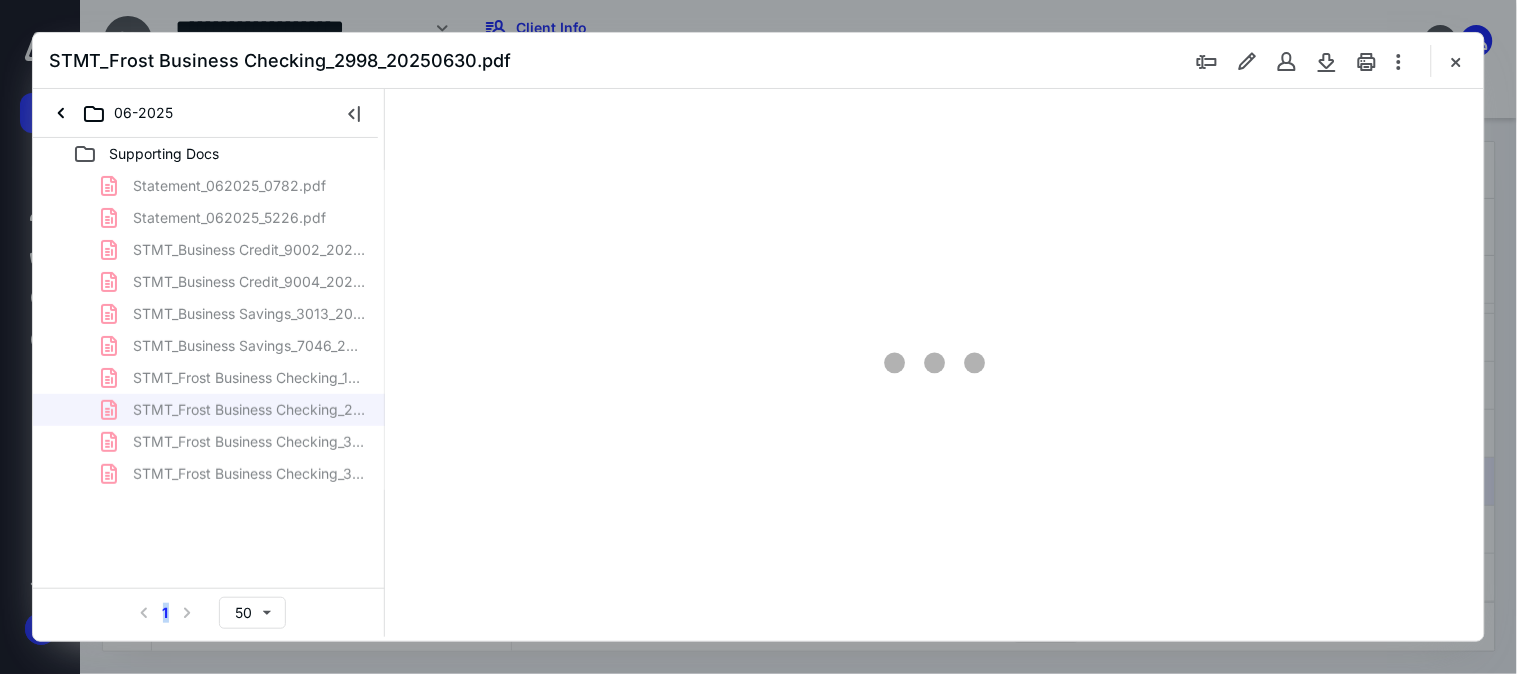 scroll, scrollTop: 77, scrollLeft: 0, axis: vertical 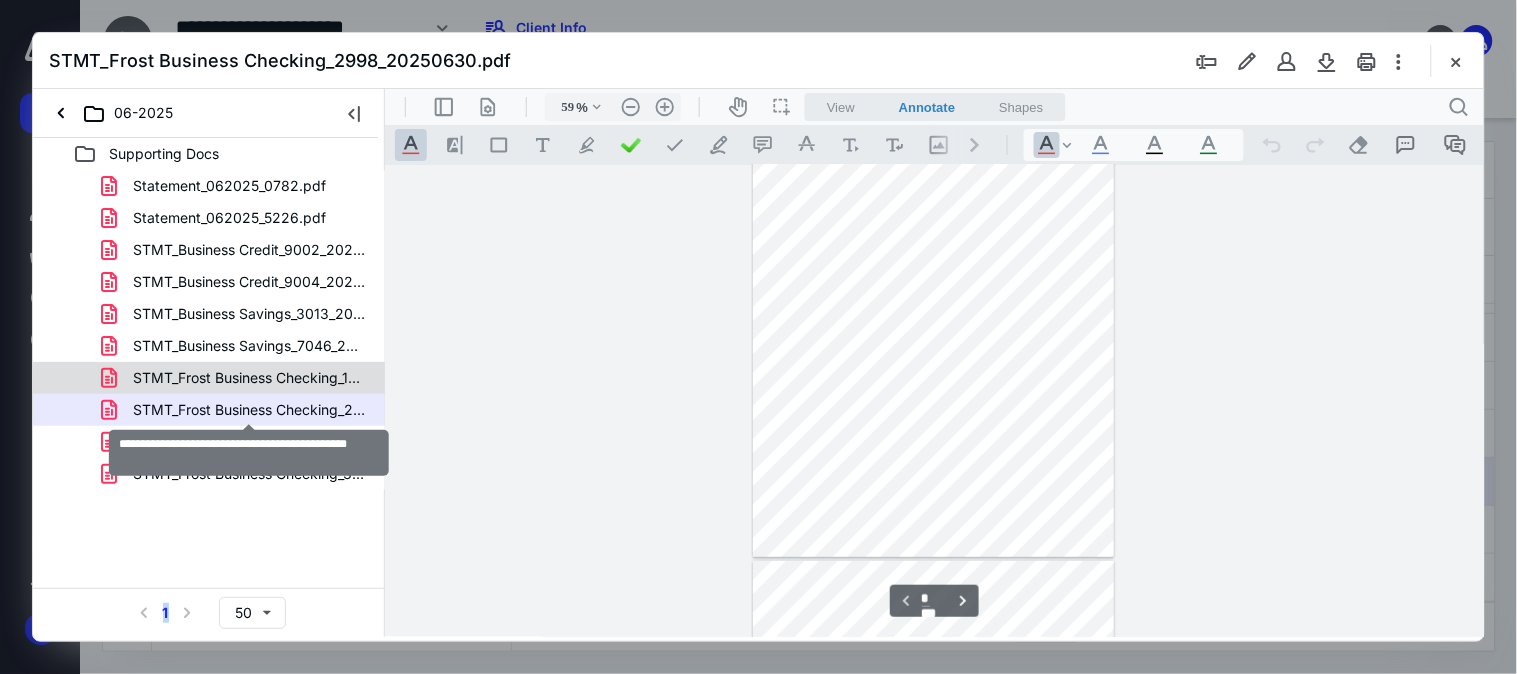 click on "STMT_Frost Business Checking_1669_20250630.pdf" at bounding box center [249, 378] 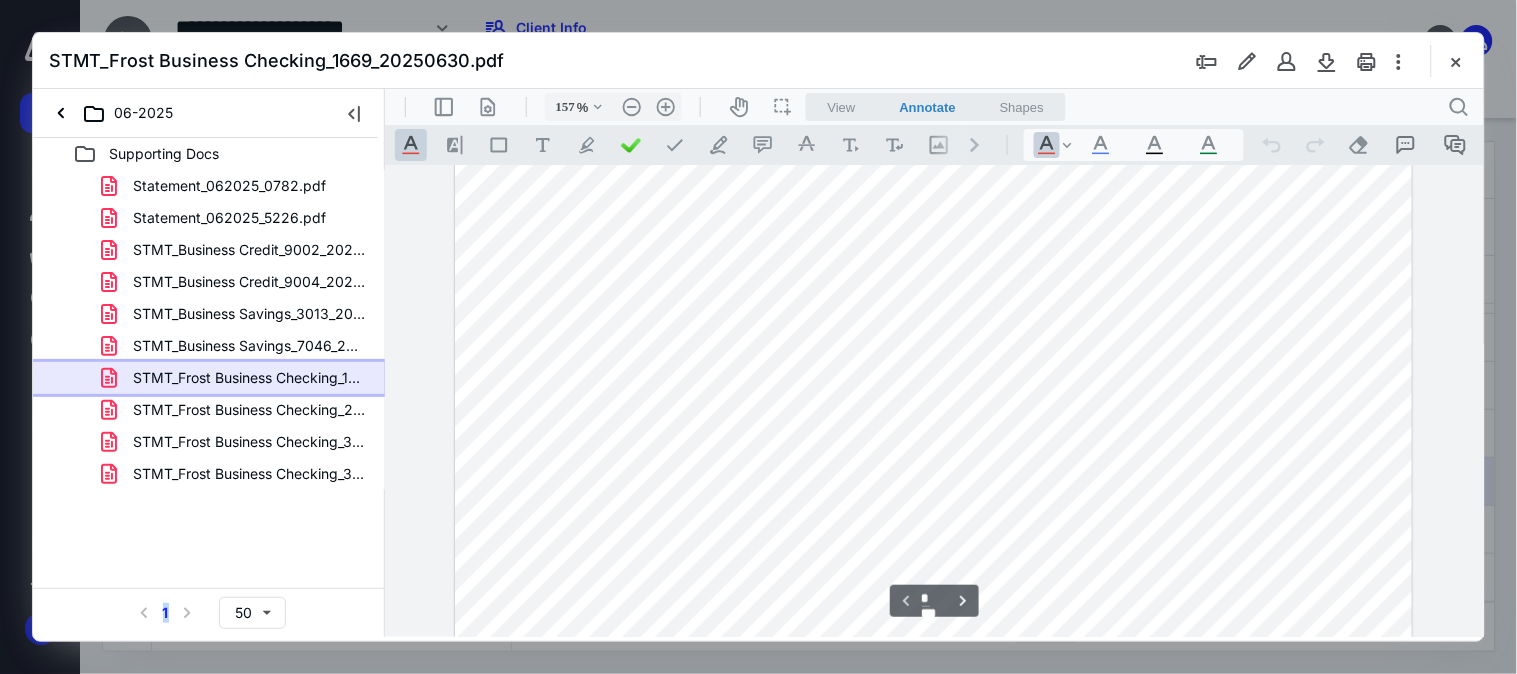 scroll, scrollTop: 0, scrollLeft: 0, axis: both 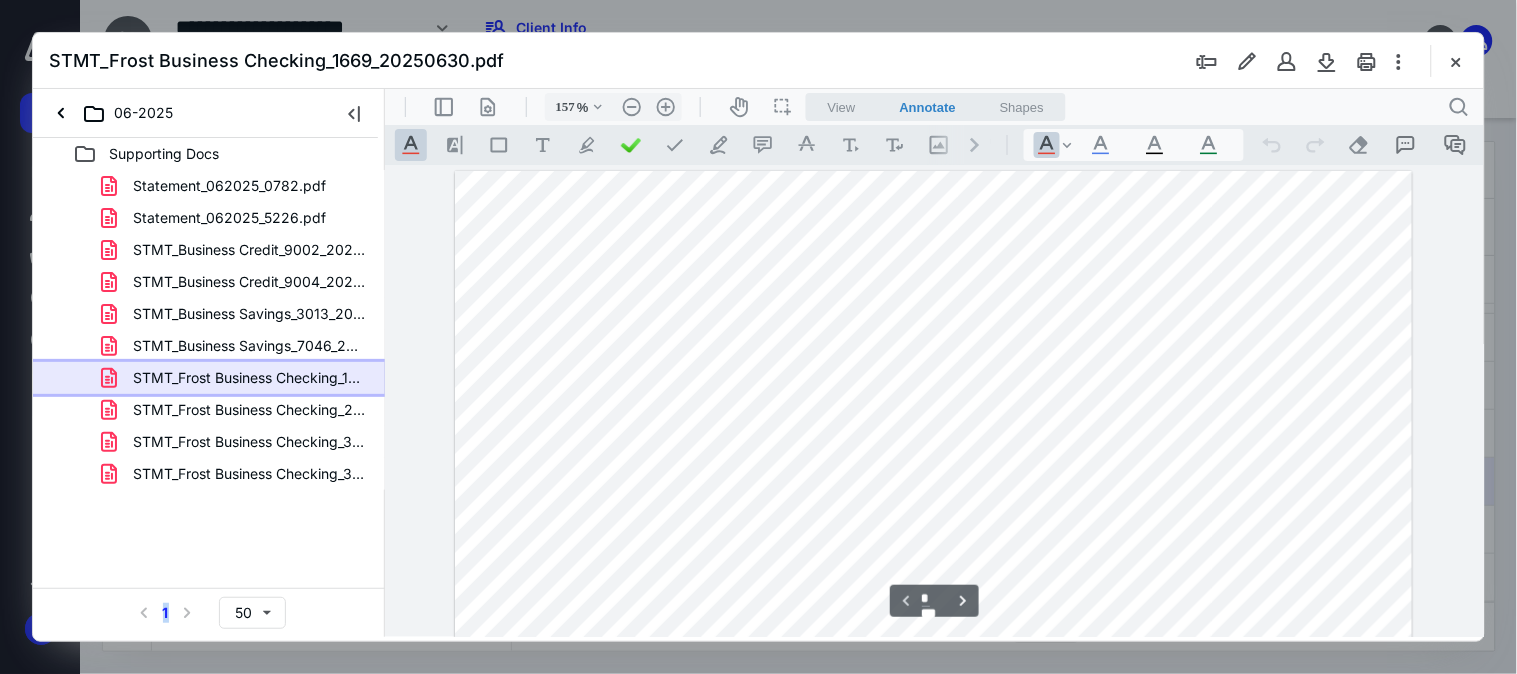 type on "207" 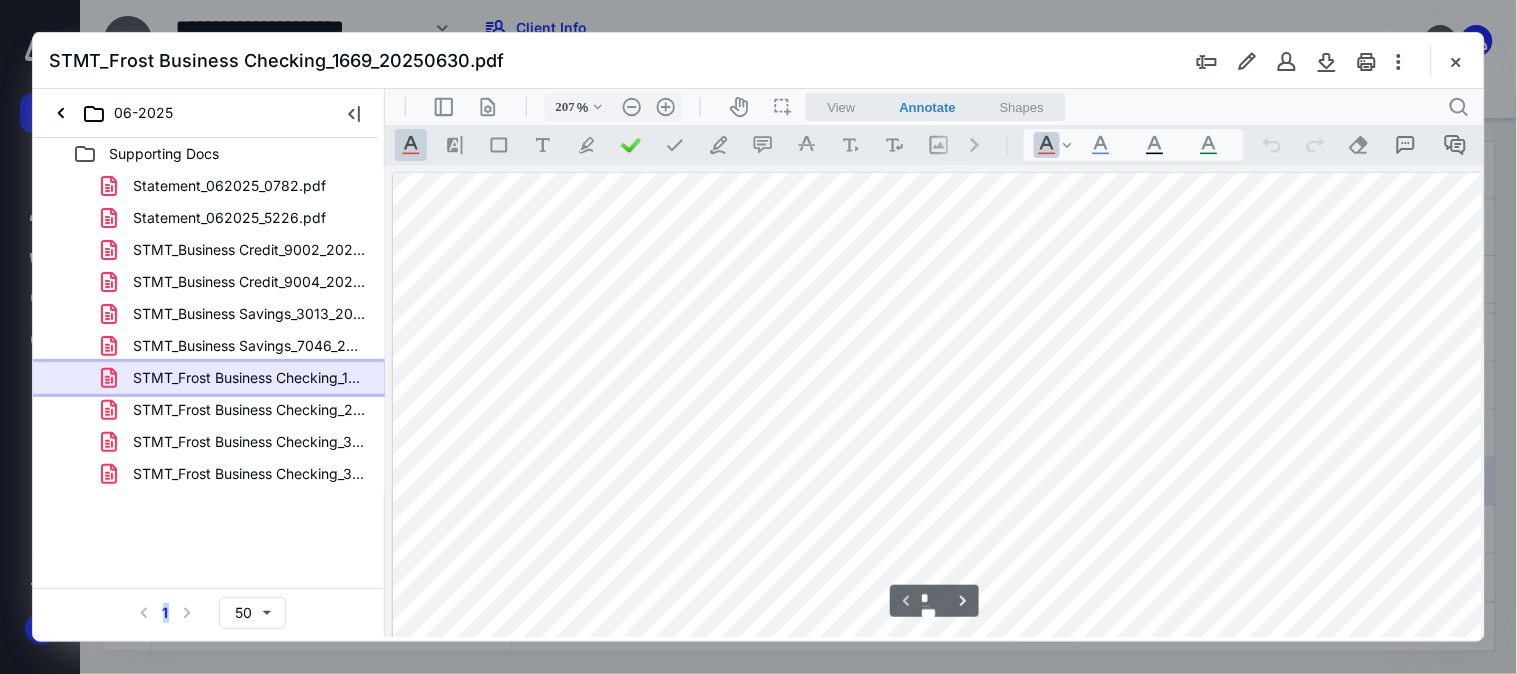 scroll, scrollTop: 135, scrollLeft: 47, axis: both 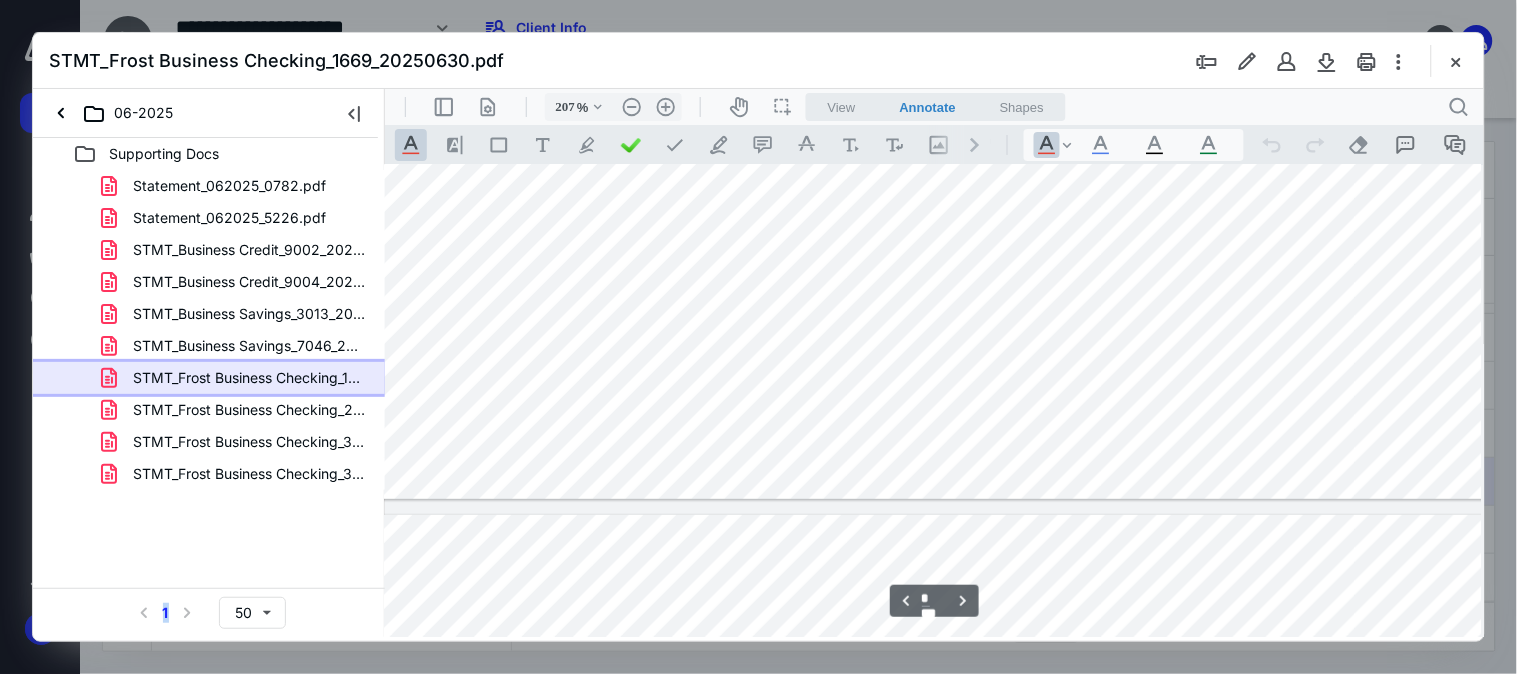 type on "*" 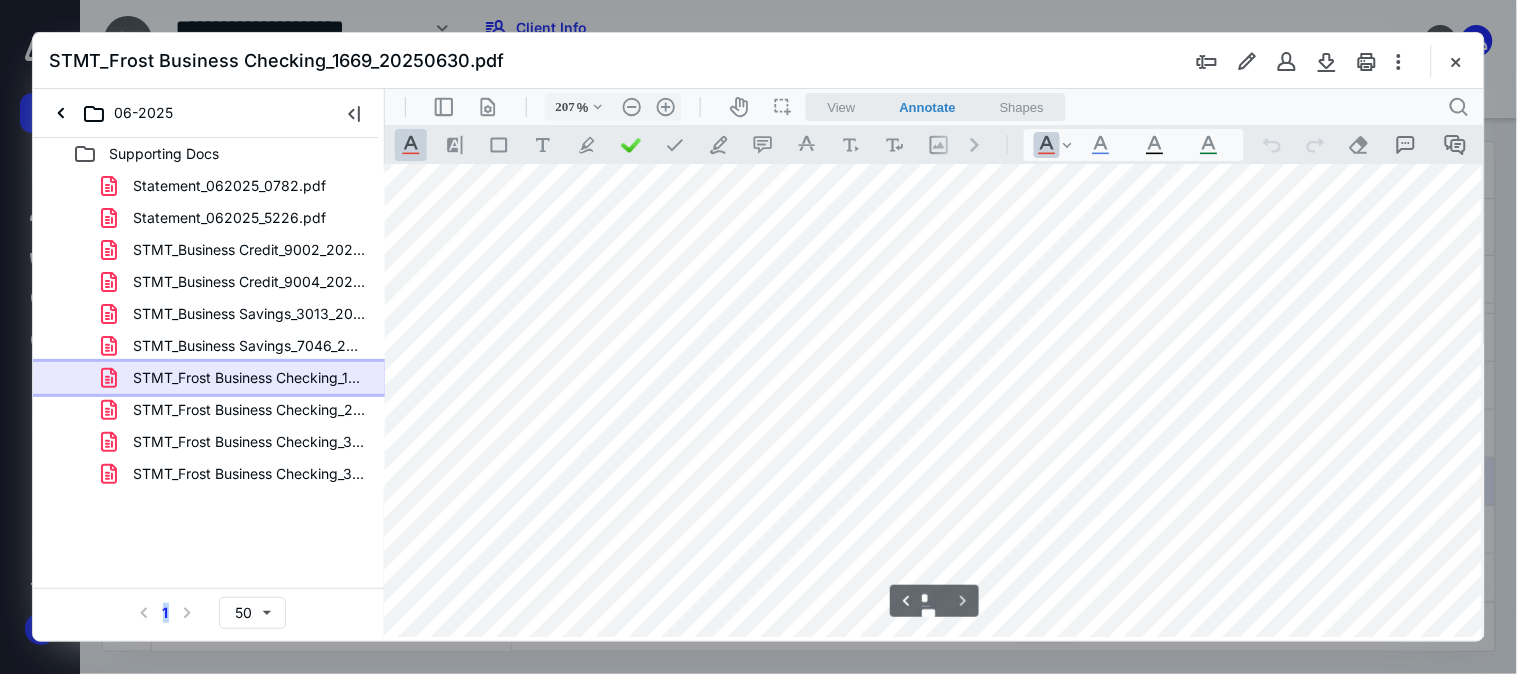 scroll, scrollTop: 9246, scrollLeft: 47, axis: both 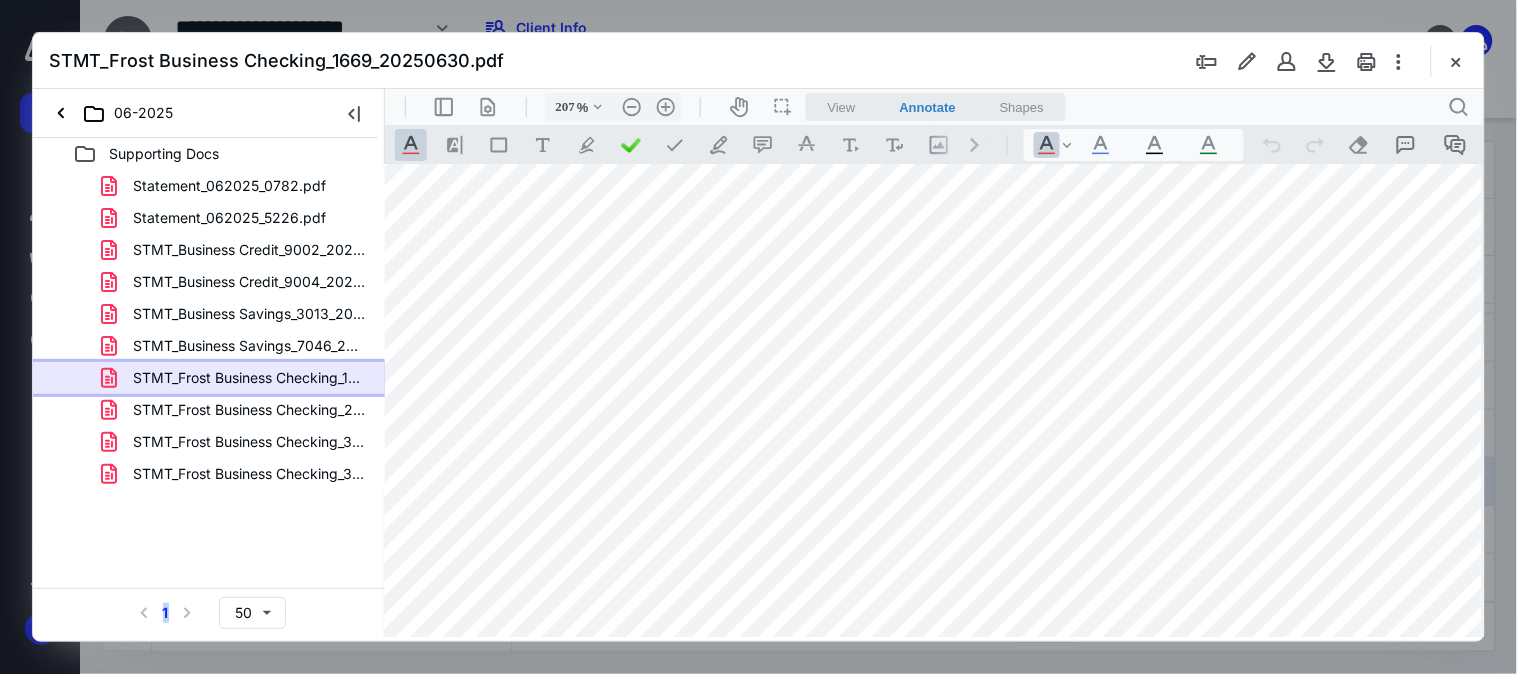 type on "257" 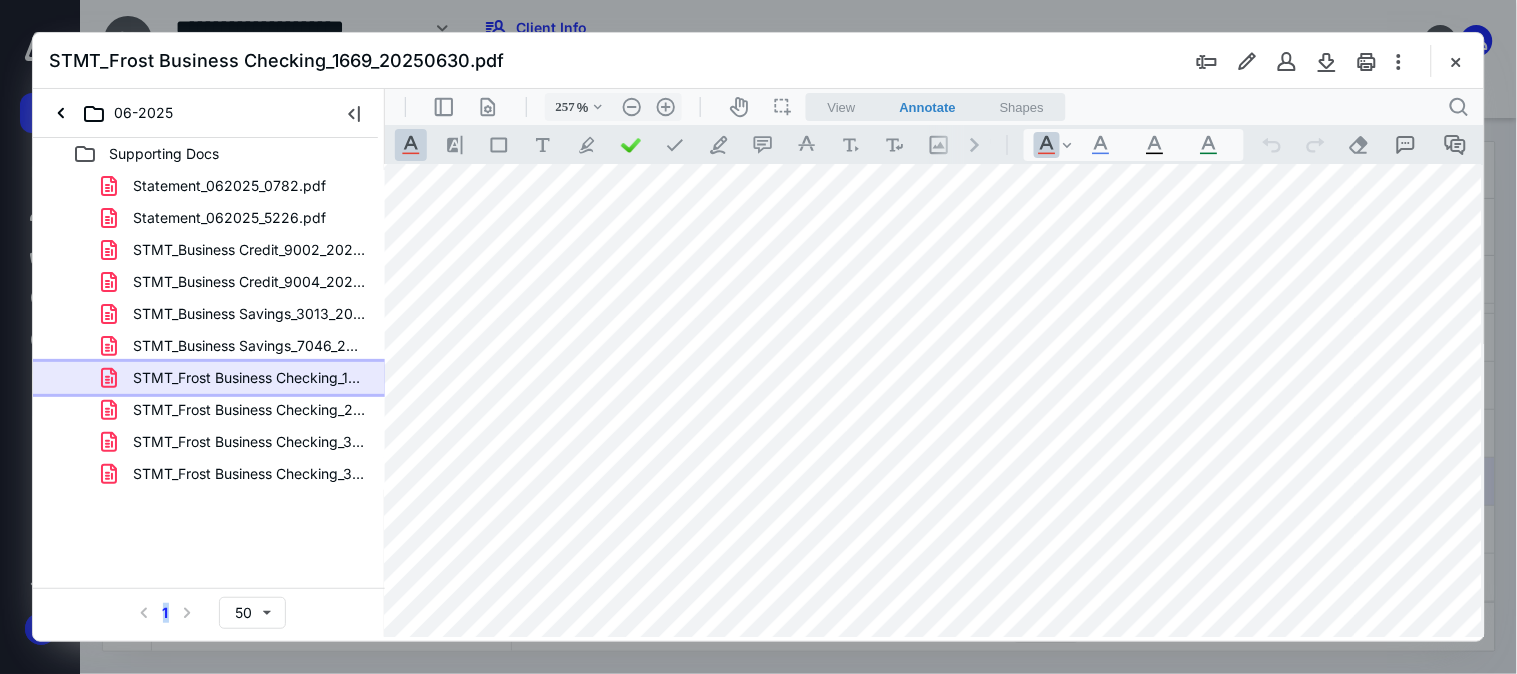 scroll, scrollTop: 11566, scrollLeft: 128, axis: both 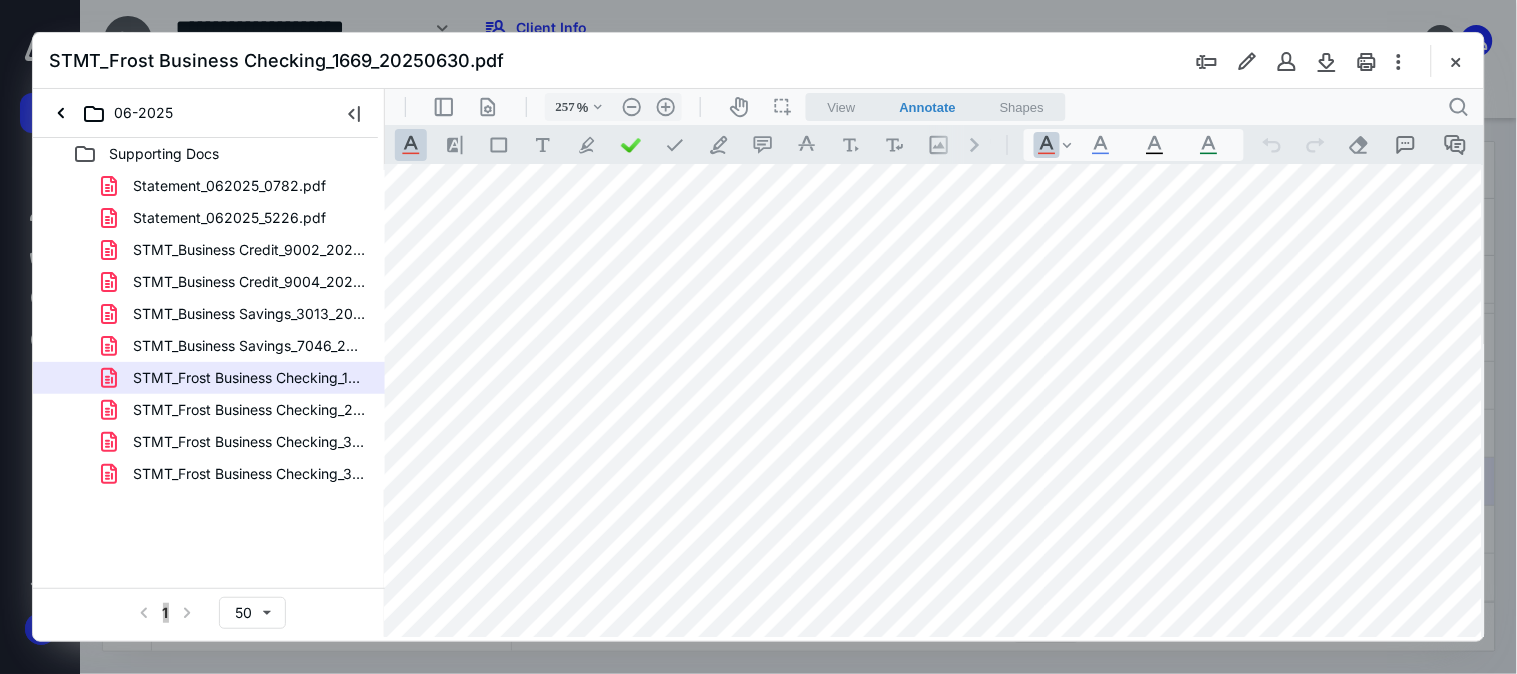 click at bounding box center (822, 100) 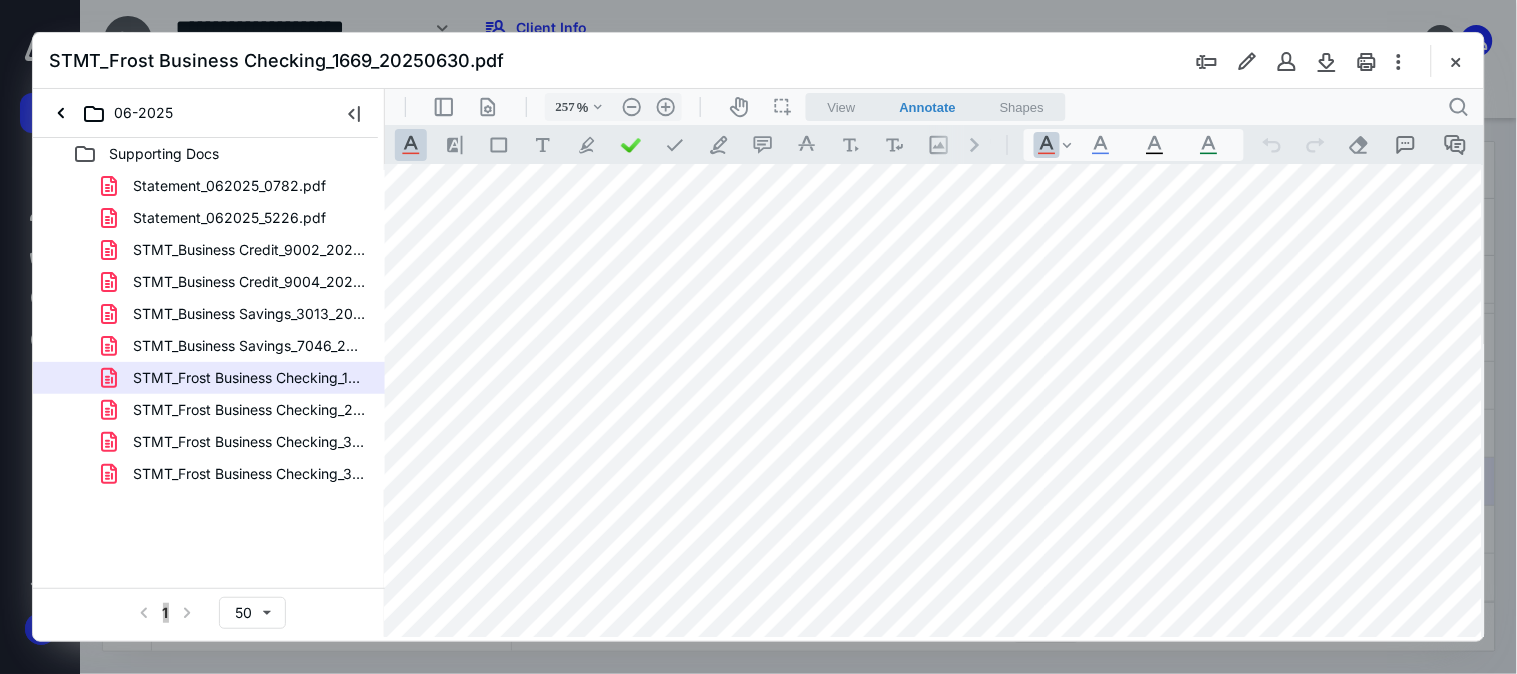scroll, scrollTop: 11566, scrollLeft: 357, axis: both 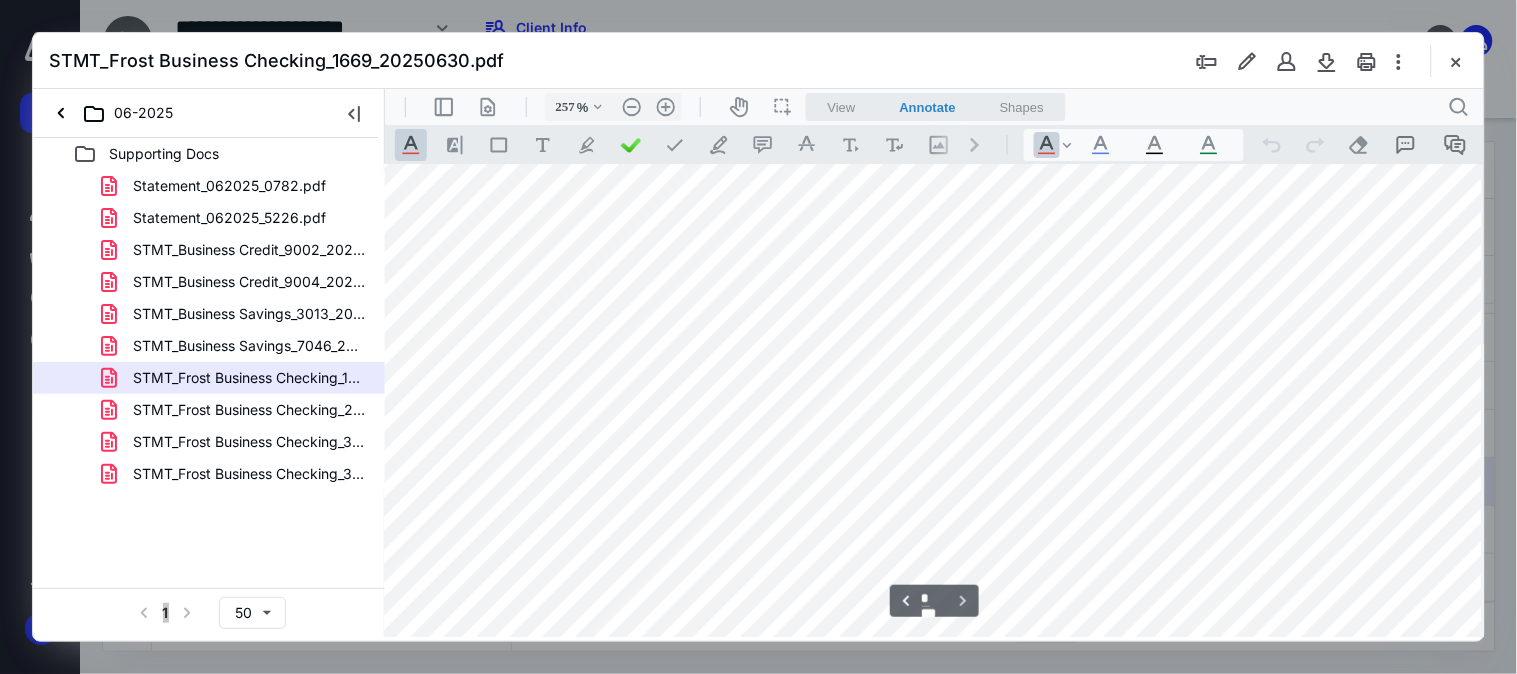 click at bounding box center (822, -122) 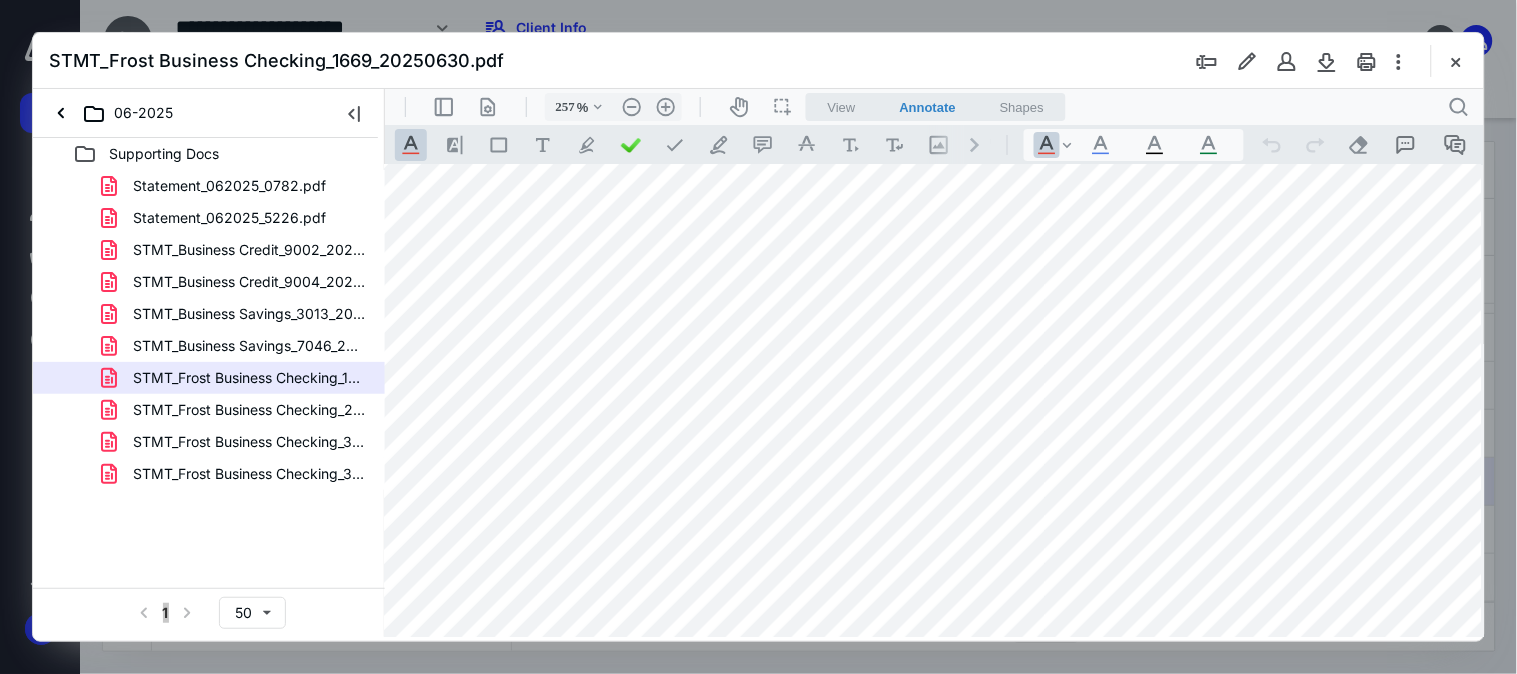 click at bounding box center (822, -122) 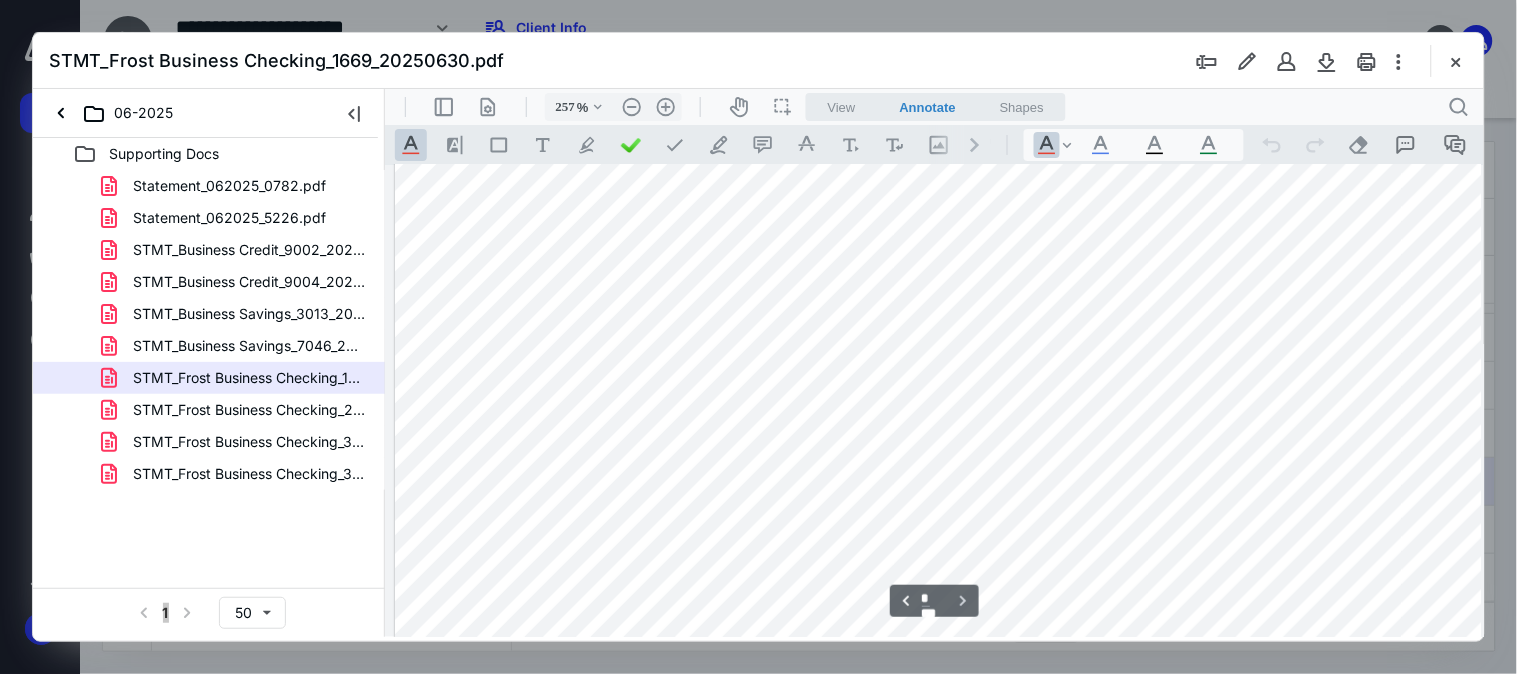 scroll, scrollTop: 11788, scrollLeft: 0, axis: vertical 